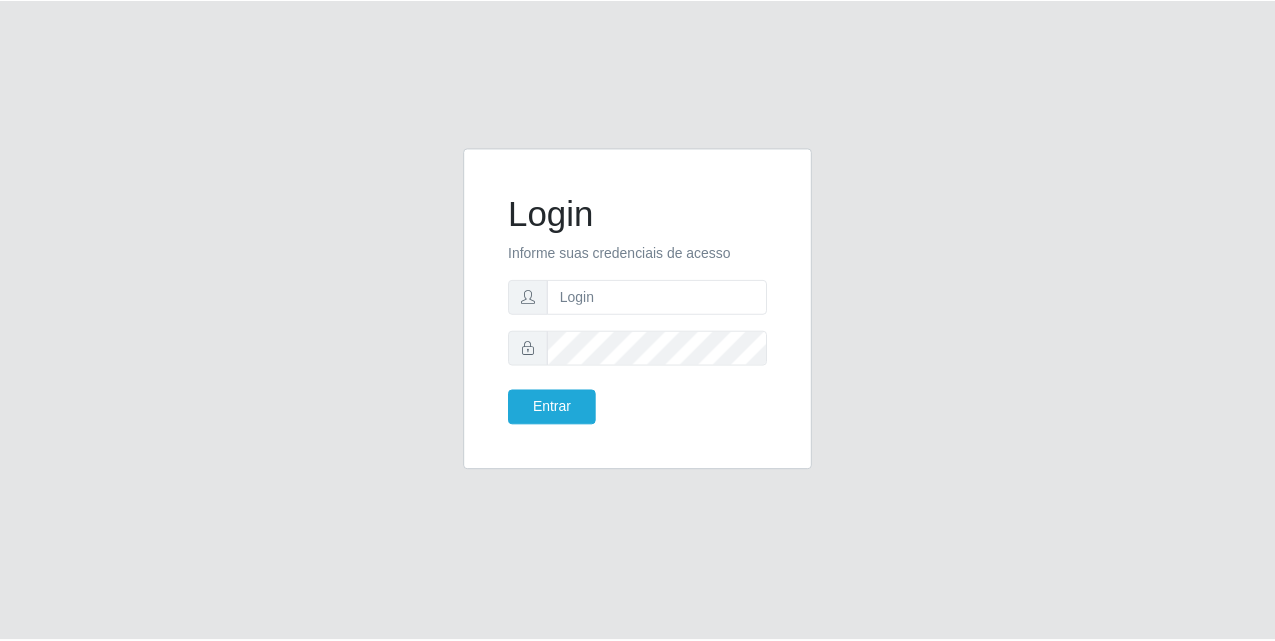 scroll, scrollTop: 0, scrollLeft: 0, axis: both 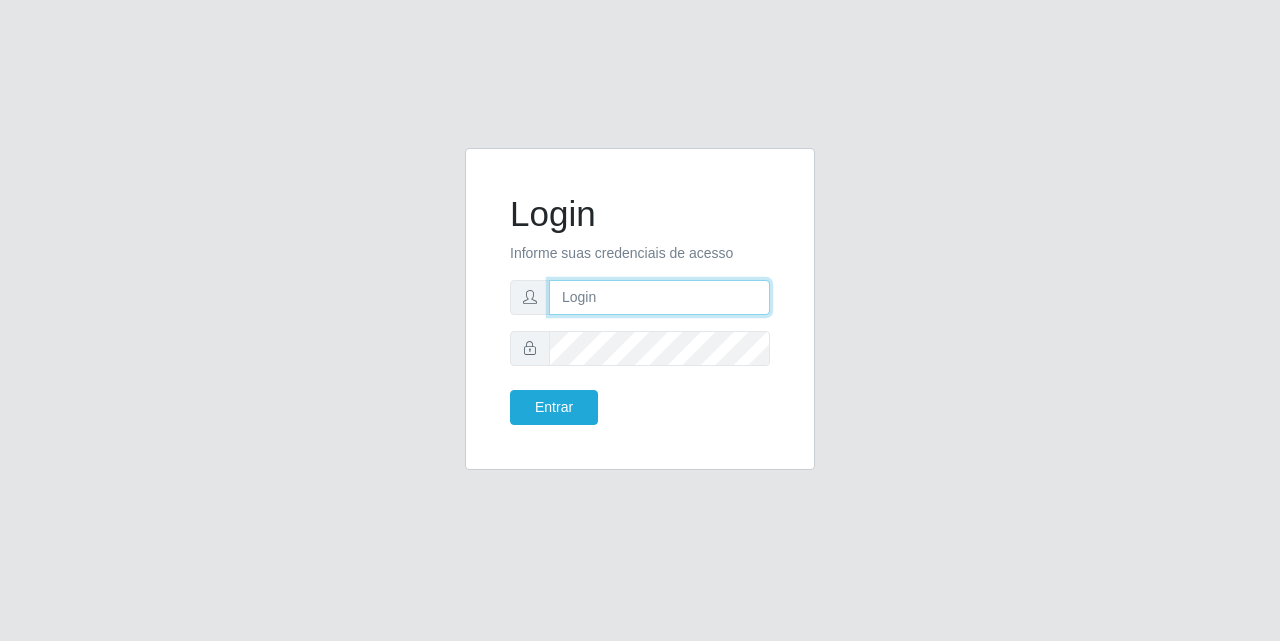 click at bounding box center (659, 297) 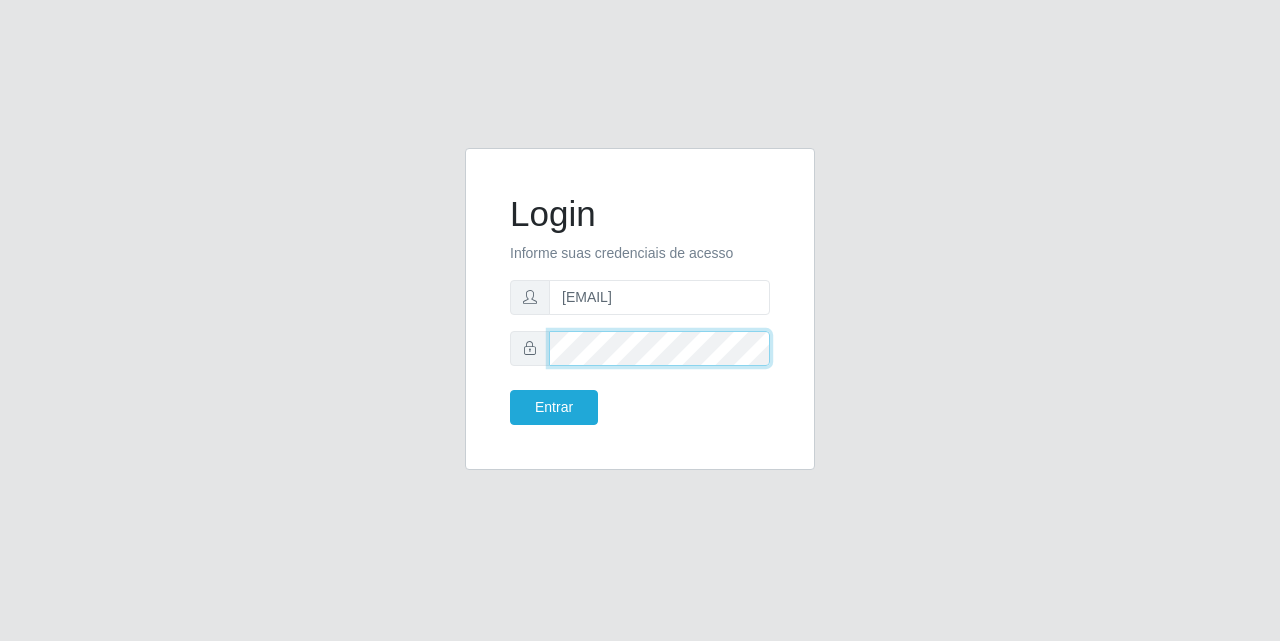 click on "Entrar" at bounding box center (554, 407) 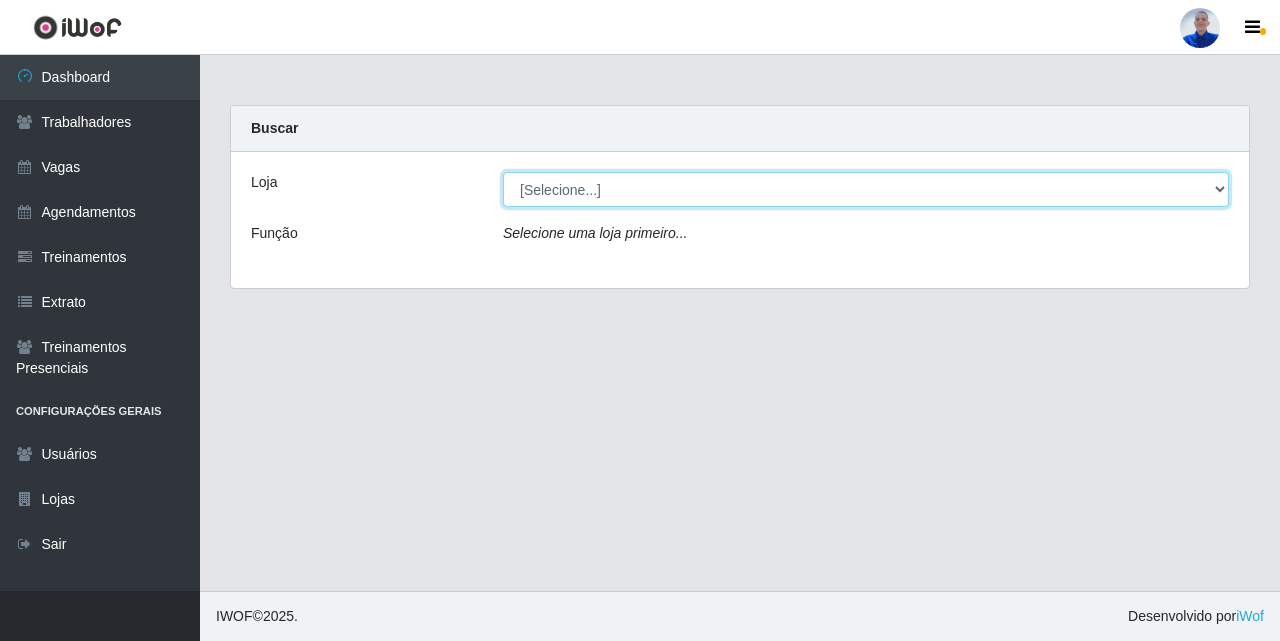 click on "[Selecione...] Supermercado [LAST] - Unidade [LAST]" at bounding box center [866, 189] 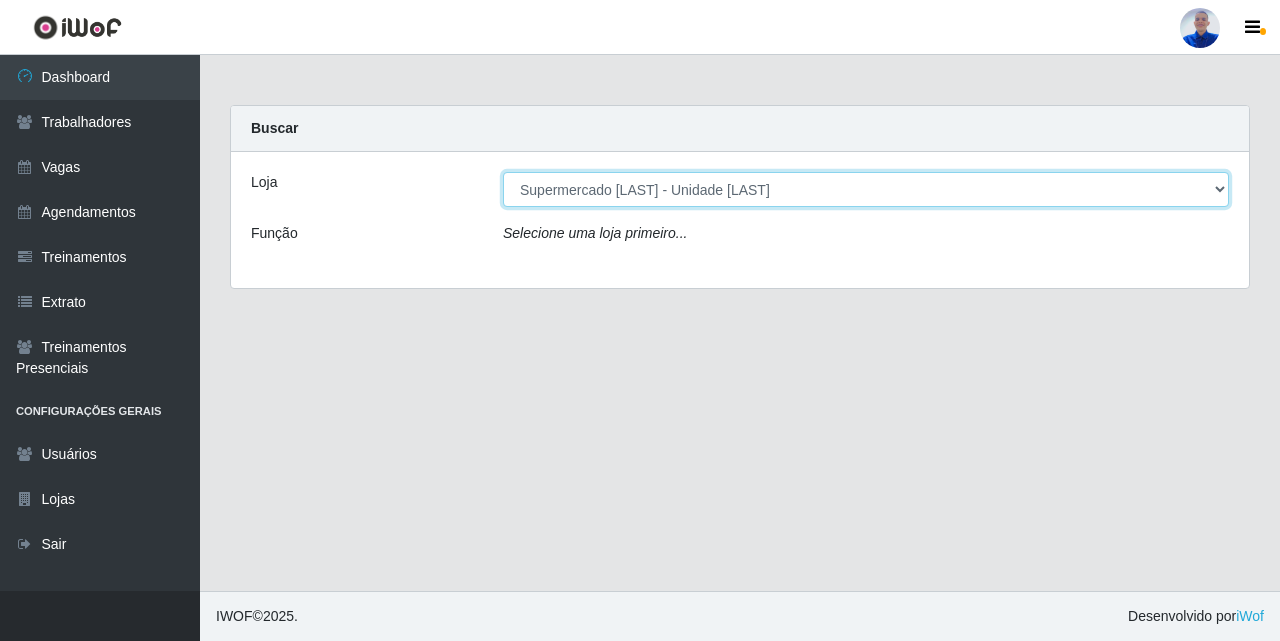 click on "[Selecione...] Supermercado [LAST] - Unidade [LAST]" at bounding box center (866, 189) 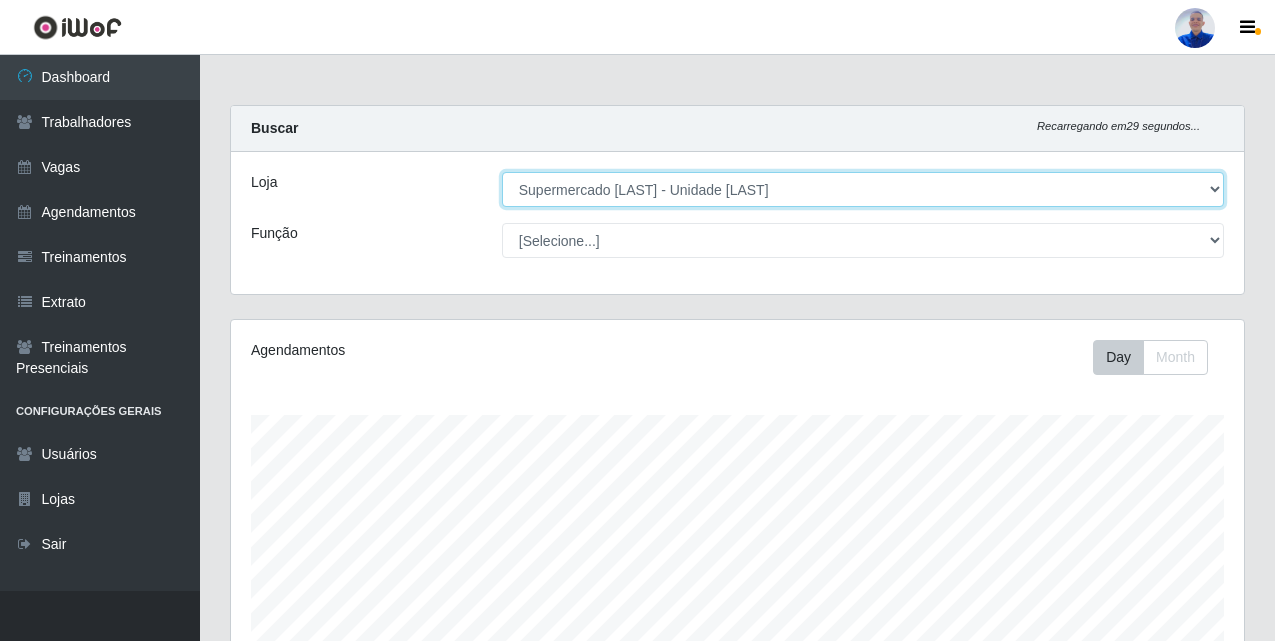 scroll, scrollTop: 999585, scrollLeft: 998987, axis: both 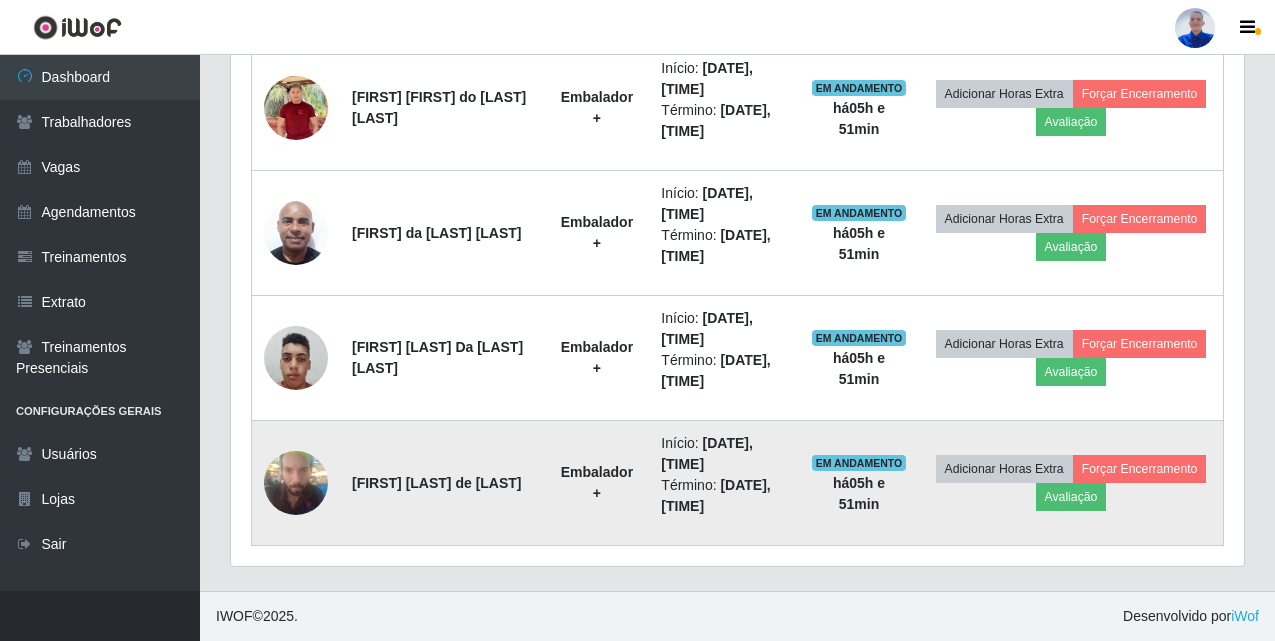 click at bounding box center (296, 482) 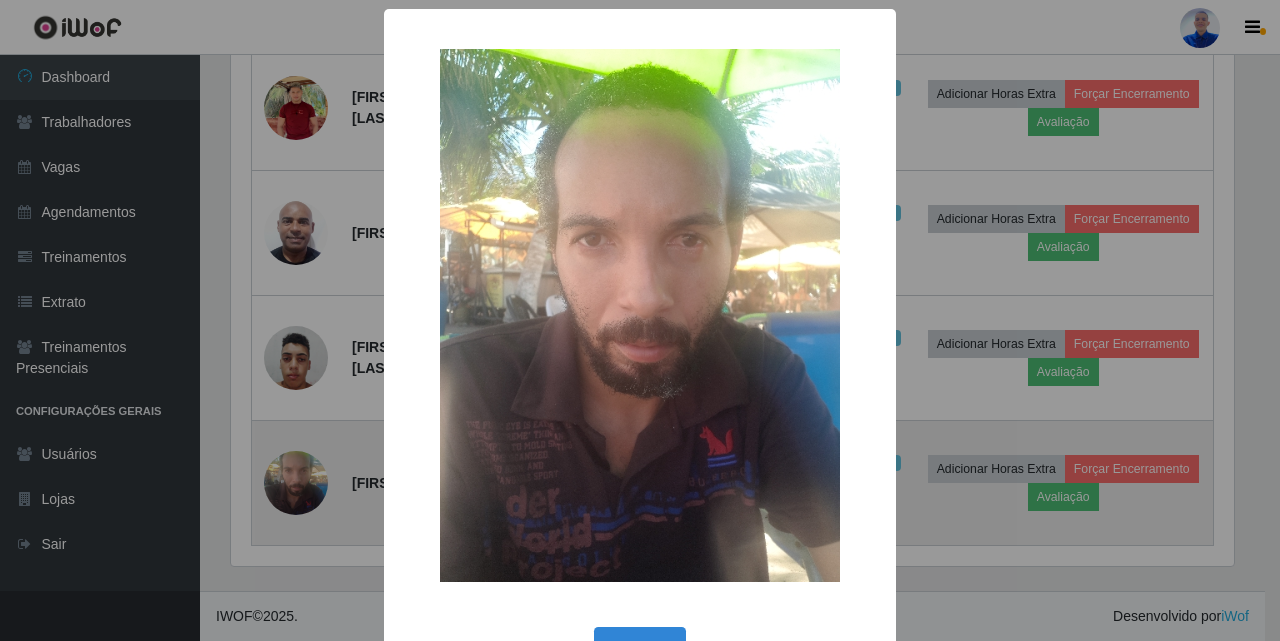 click on "× OK Cancel" at bounding box center [640, 320] 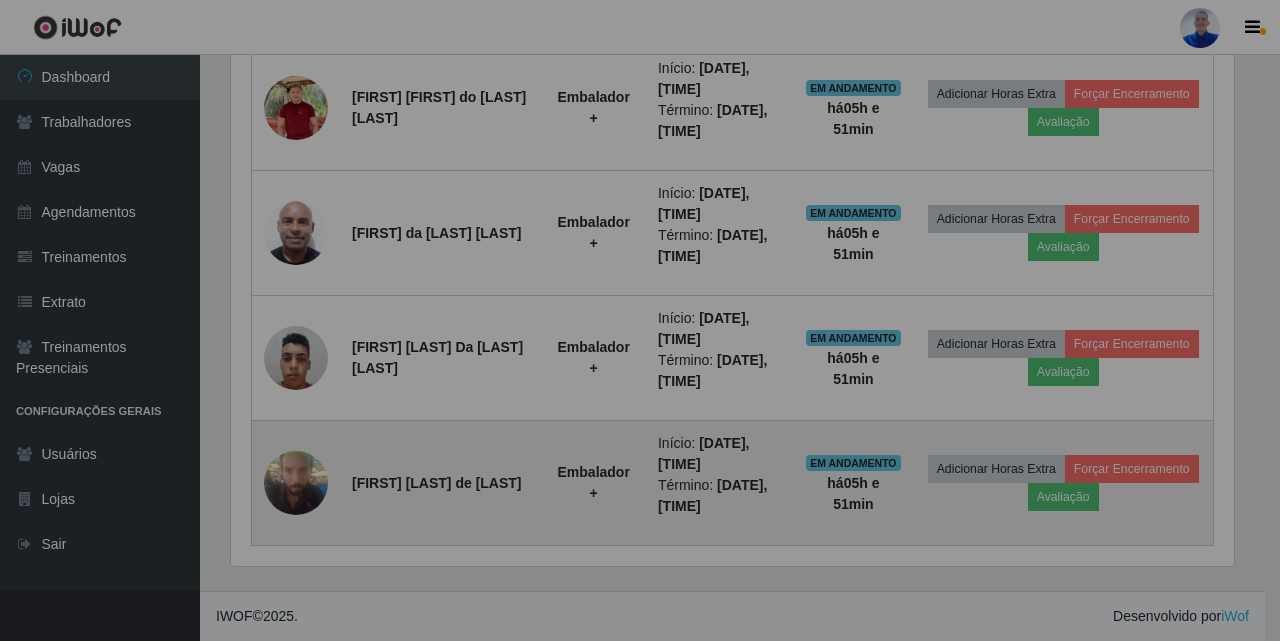 click on "× OK Cancel" at bounding box center (640, 320) 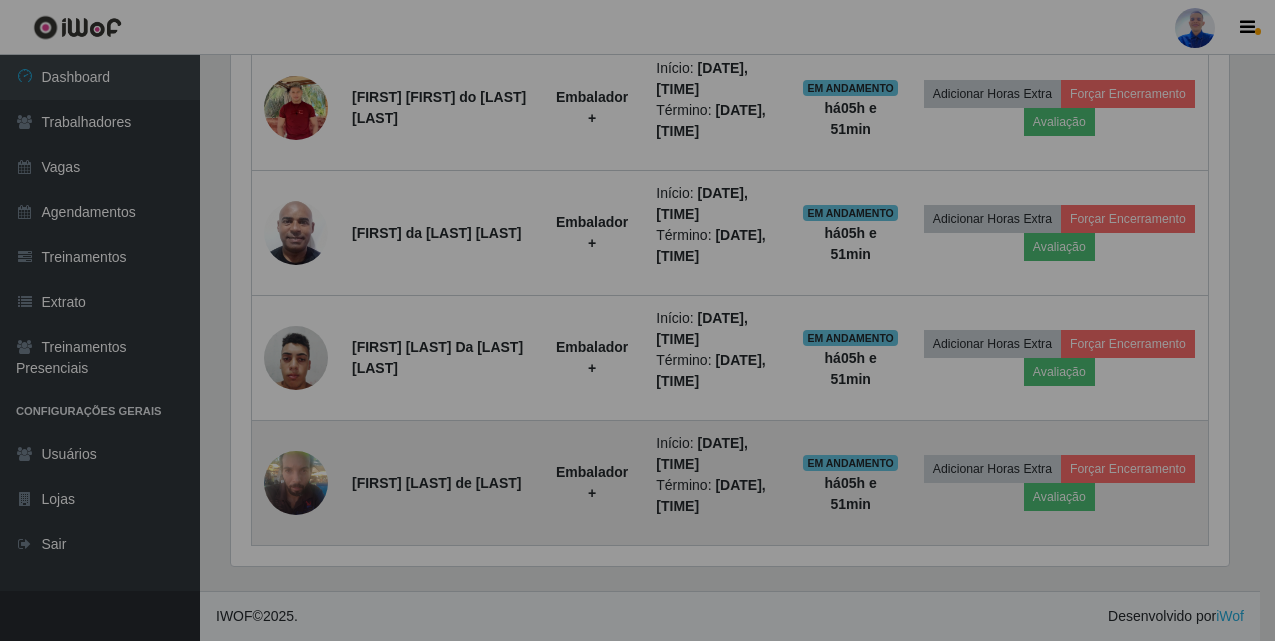 scroll, scrollTop: 999585, scrollLeft: 998987, axis: both 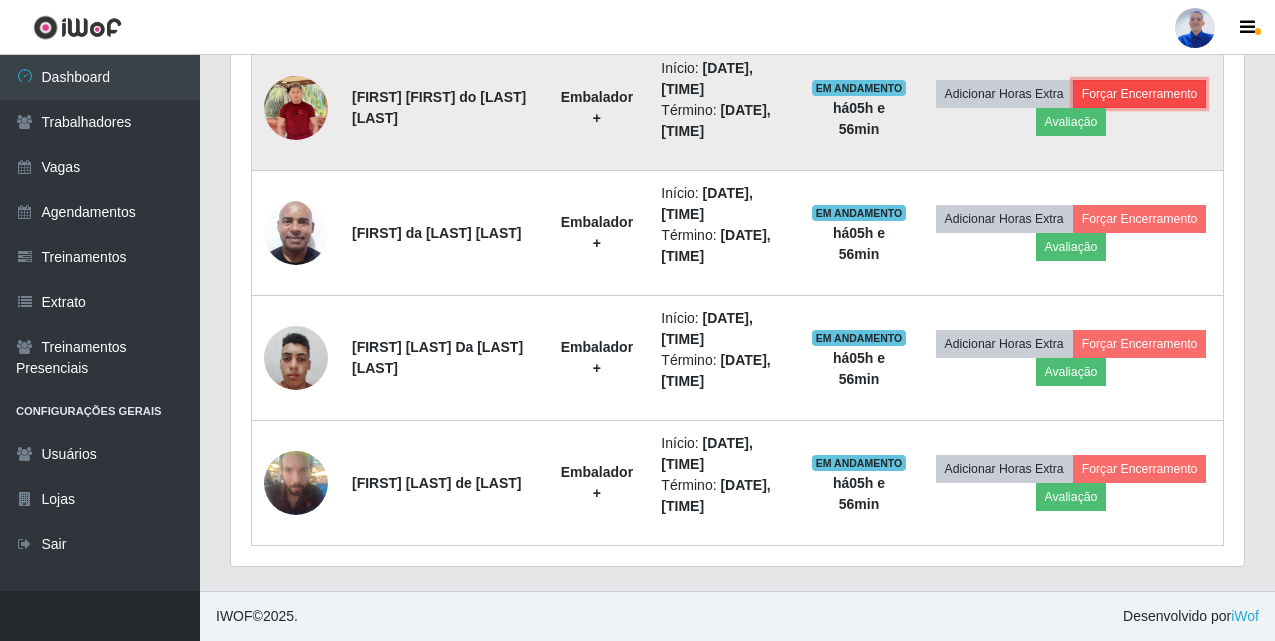 click on "Forçar Encerramento" at bounding box center [1140, 94] 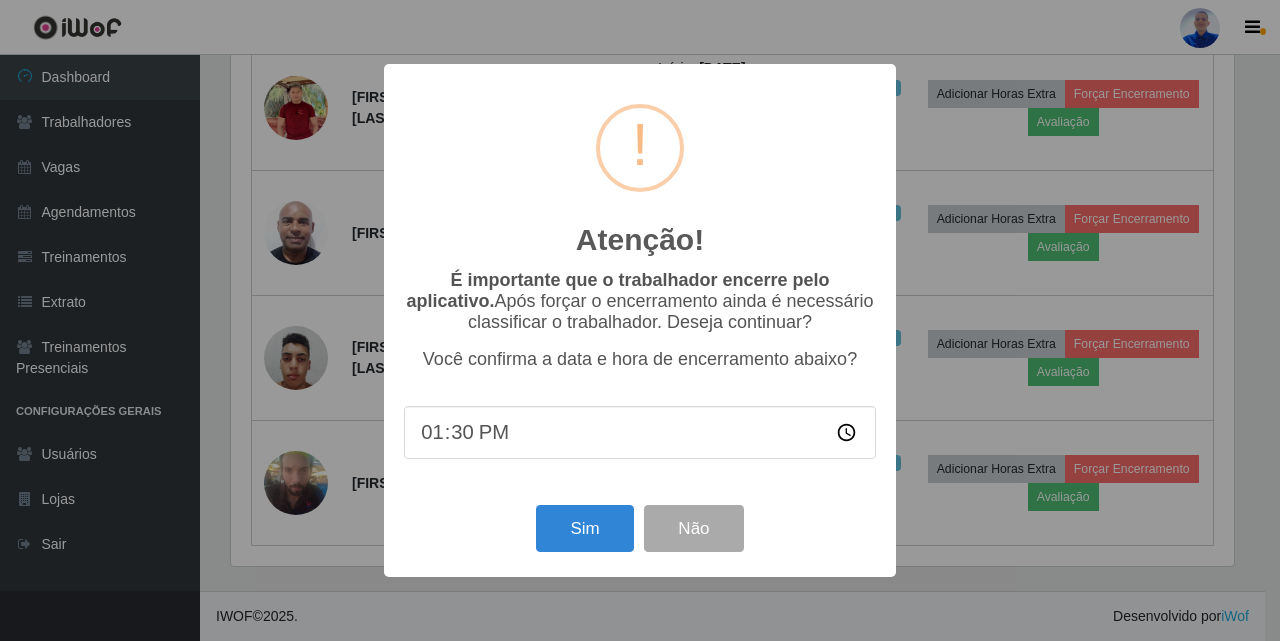 scroll, scrollTop: 999585, scrollLeft: 998997, axis: both 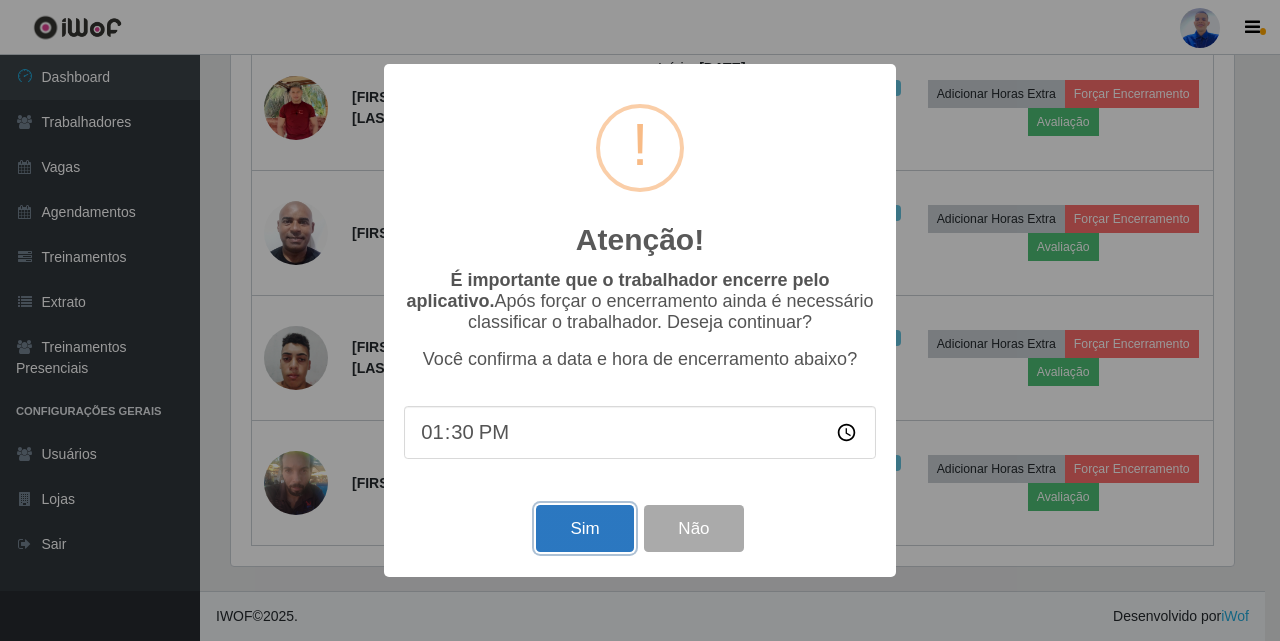 click on "Sim" at bounding box center (584, 528) 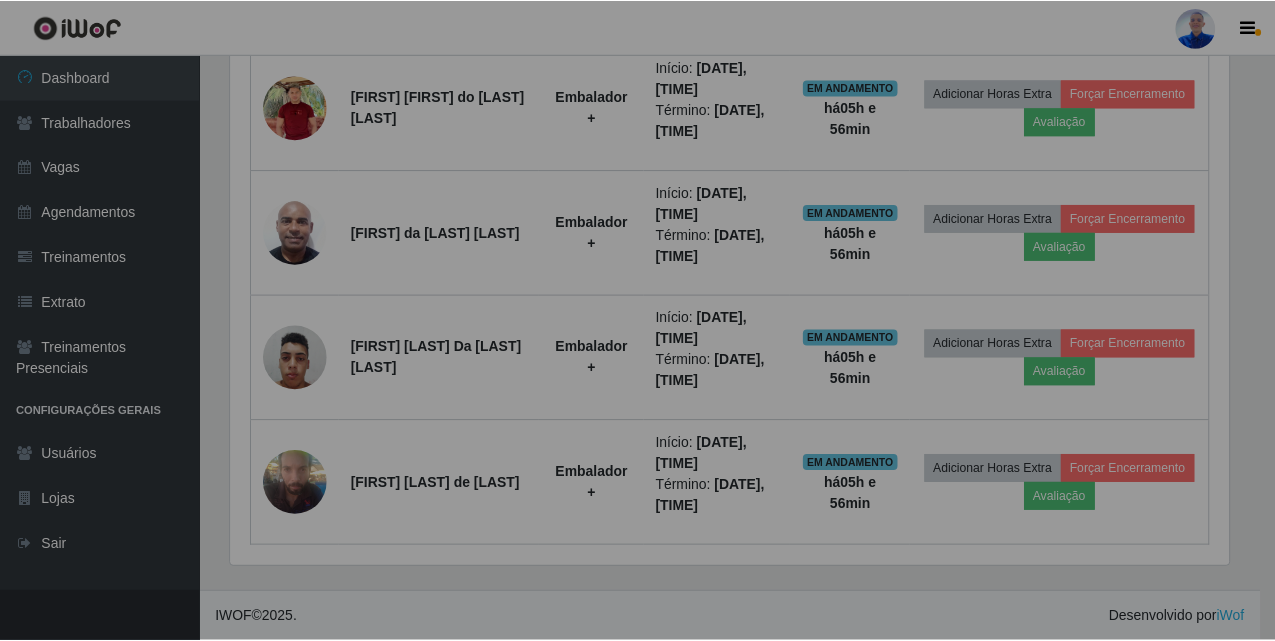 scroll, scrollTop: 999585, scrollLeft: 998987, axis: both 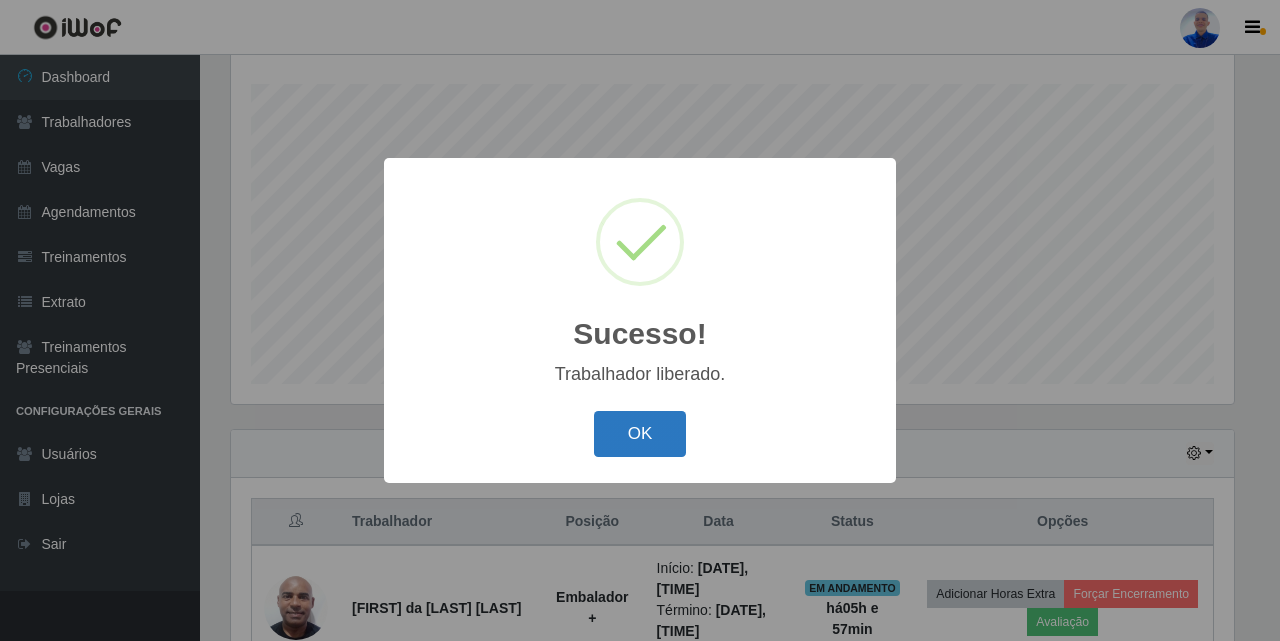 click on "OK" at bounding box center [640, 434] 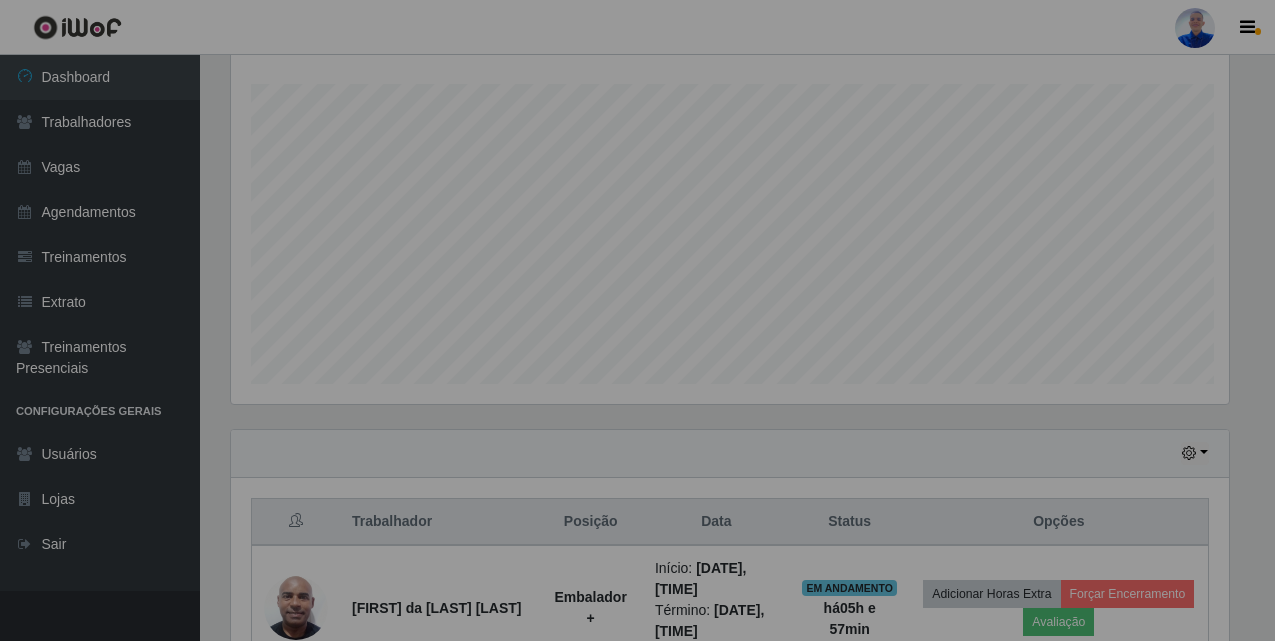 scroll, scrollTop: 999585, scrollLeft: 998987, axis: both 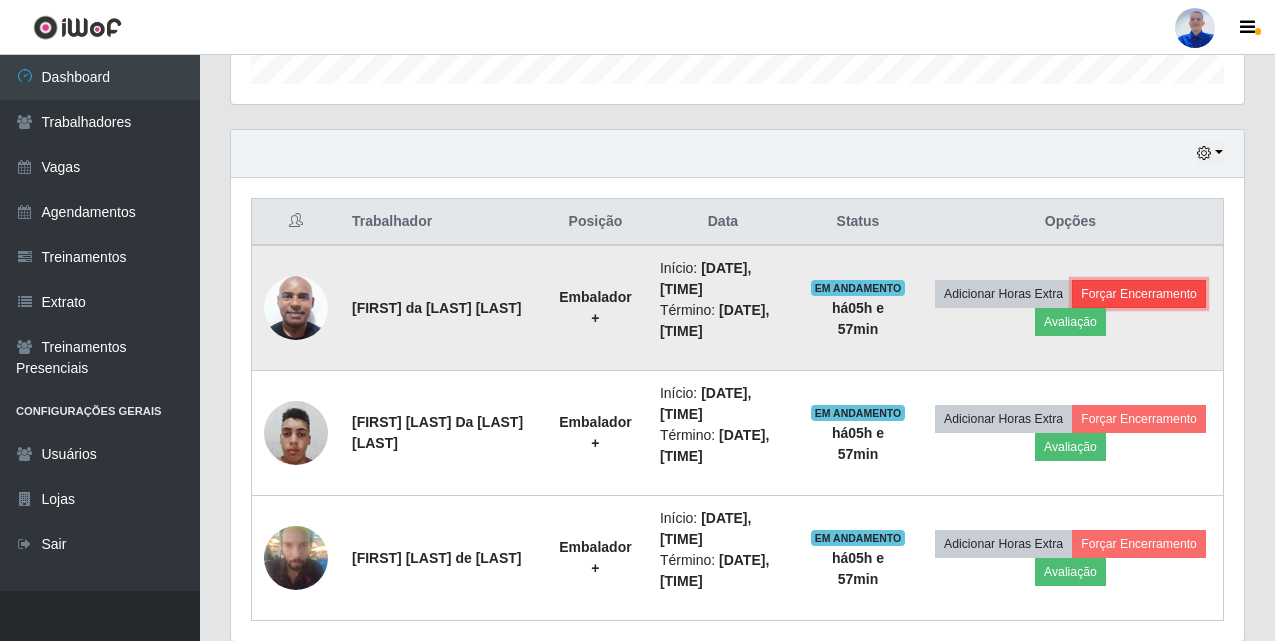 click on "Forçar Encerramento" at bounding box center (1139, 294) 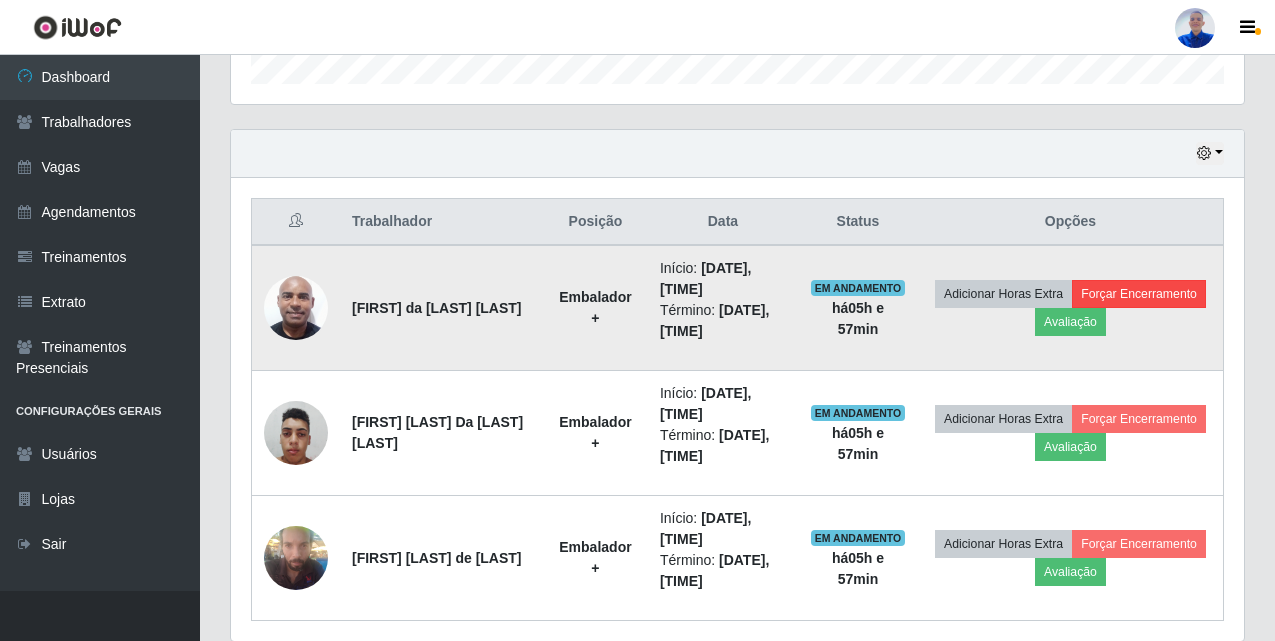 scroll, scrollTop: 999585, scrollLeft: 998997, axis: both 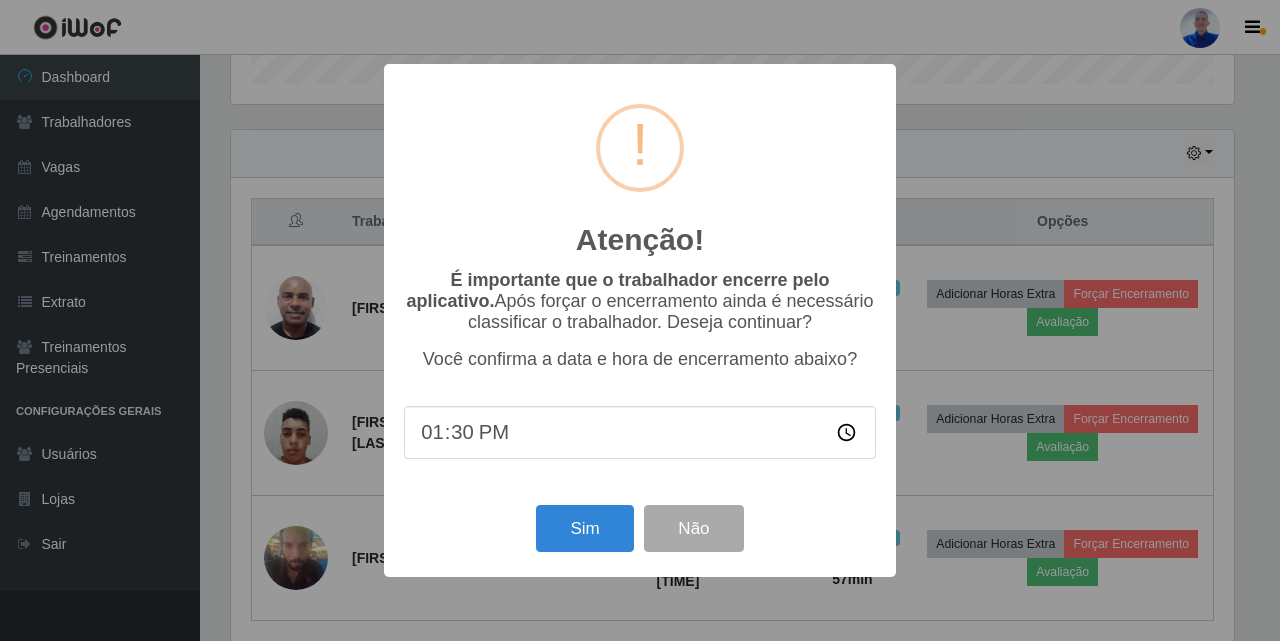 click on "Sim Não" at bounding box center [640, 528] 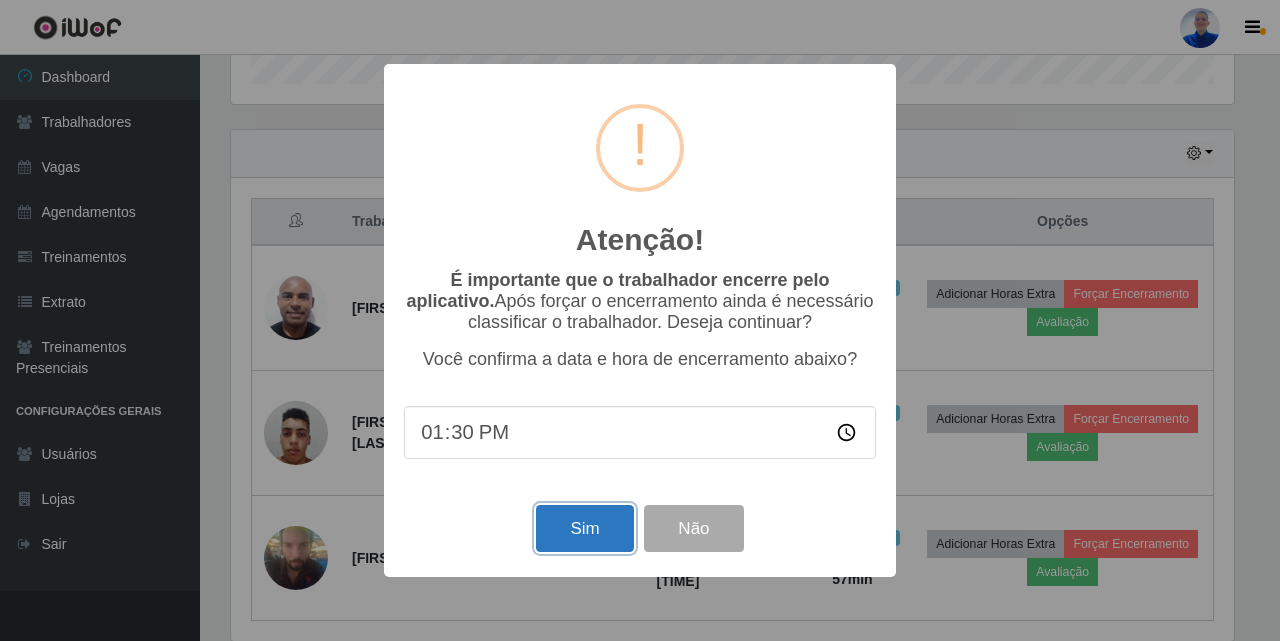 click on "Sim" at bounding box center (584, 528) 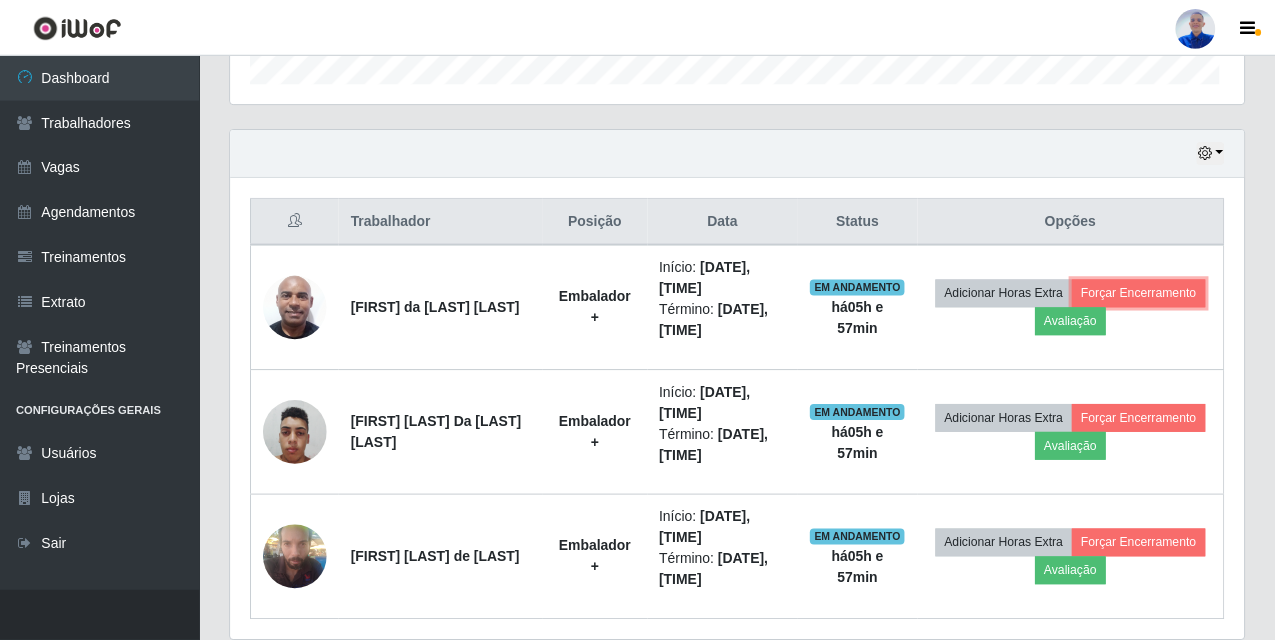 scroll, scrollTop: 999585, scrollLeft: 998987, axis: both 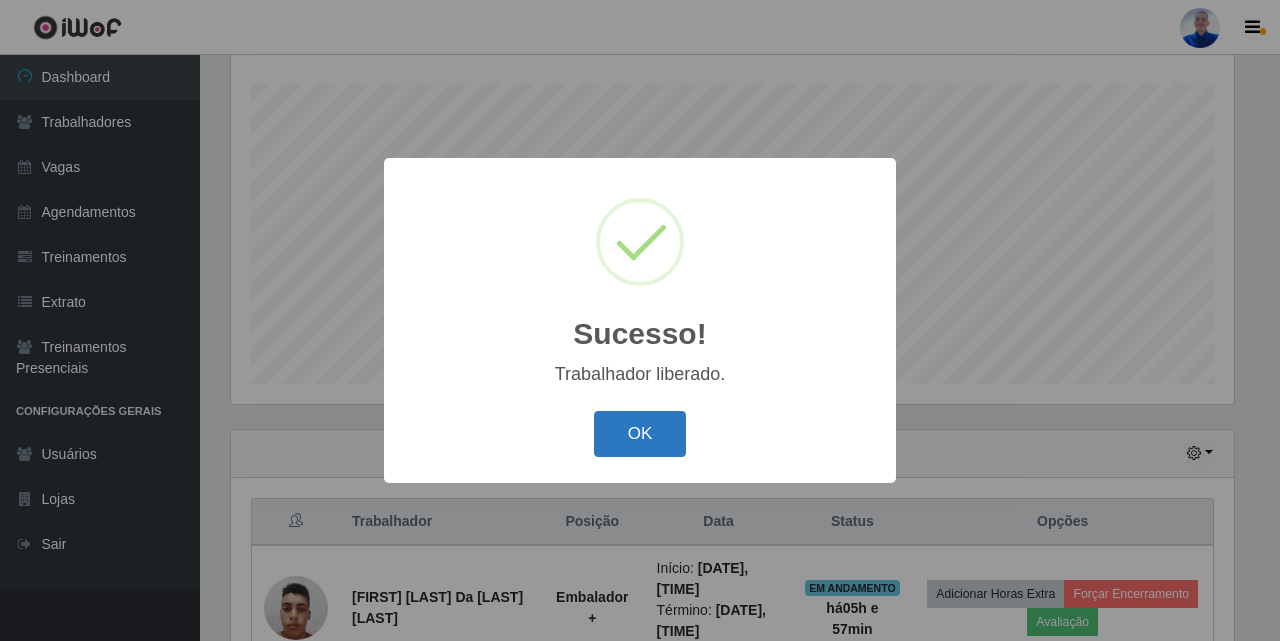 click on "OK" at bounding box center [640, 434] 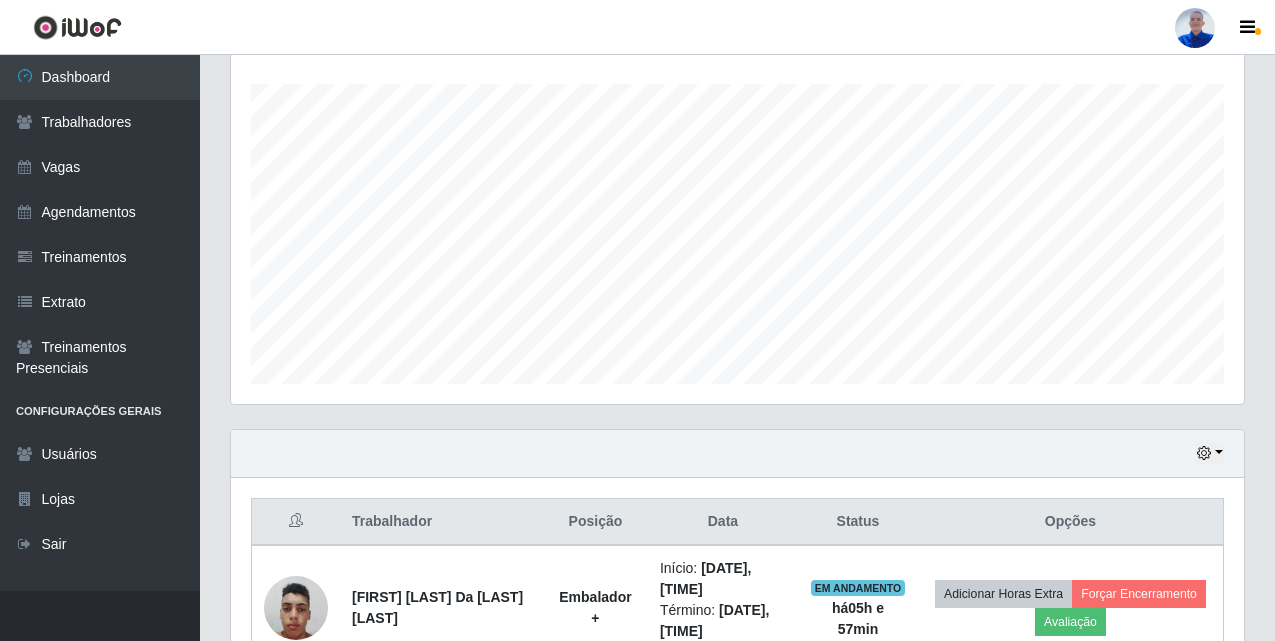 scroll, scrollTop: 999585, scrollLeft: 998987, axis: both 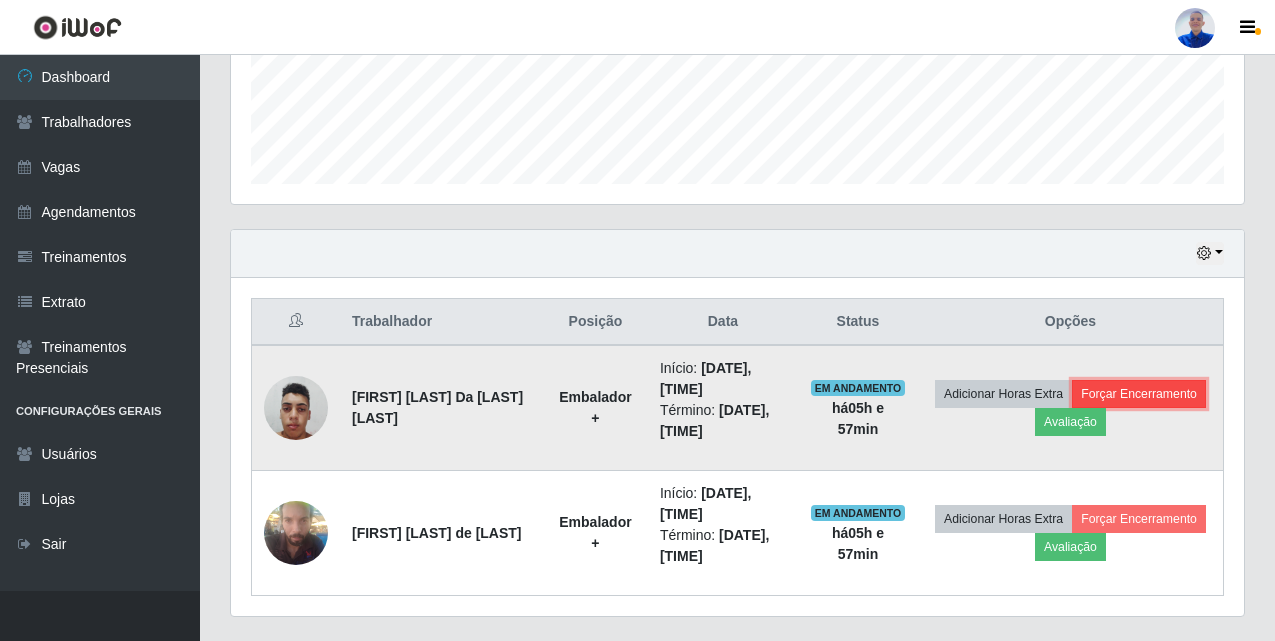 click on "Forçar Encerramento" at bounding box center (1139, 394) 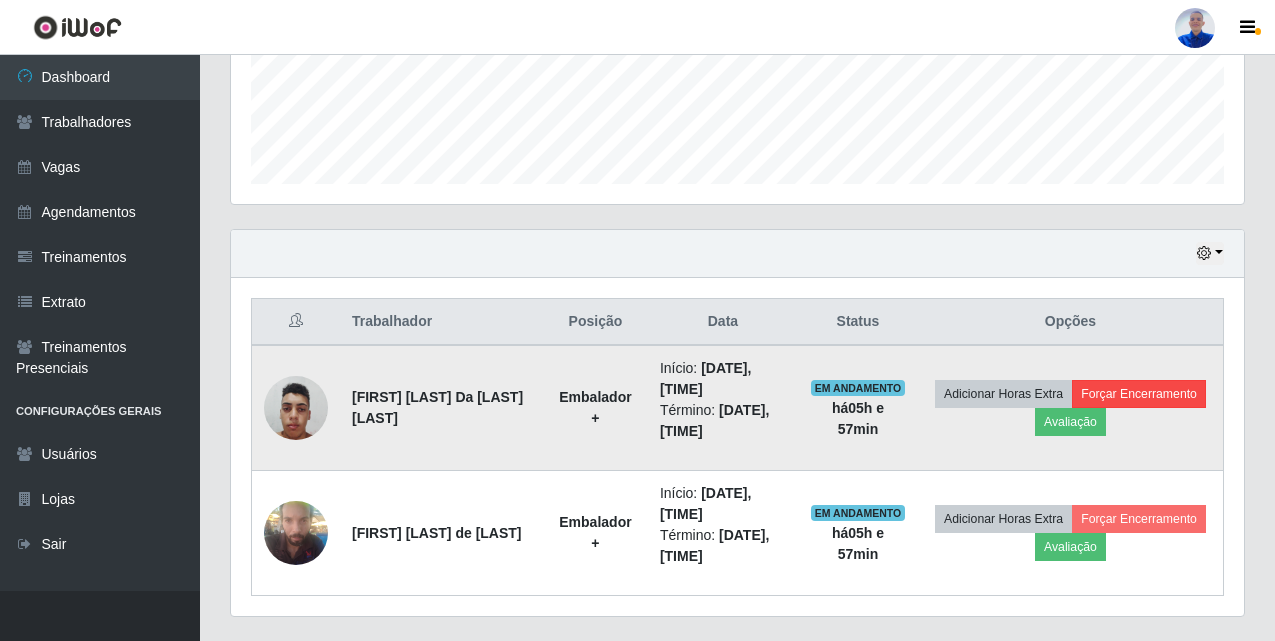 scroll, scrollTop: 999585, scrollLeft: 998997, axis: both 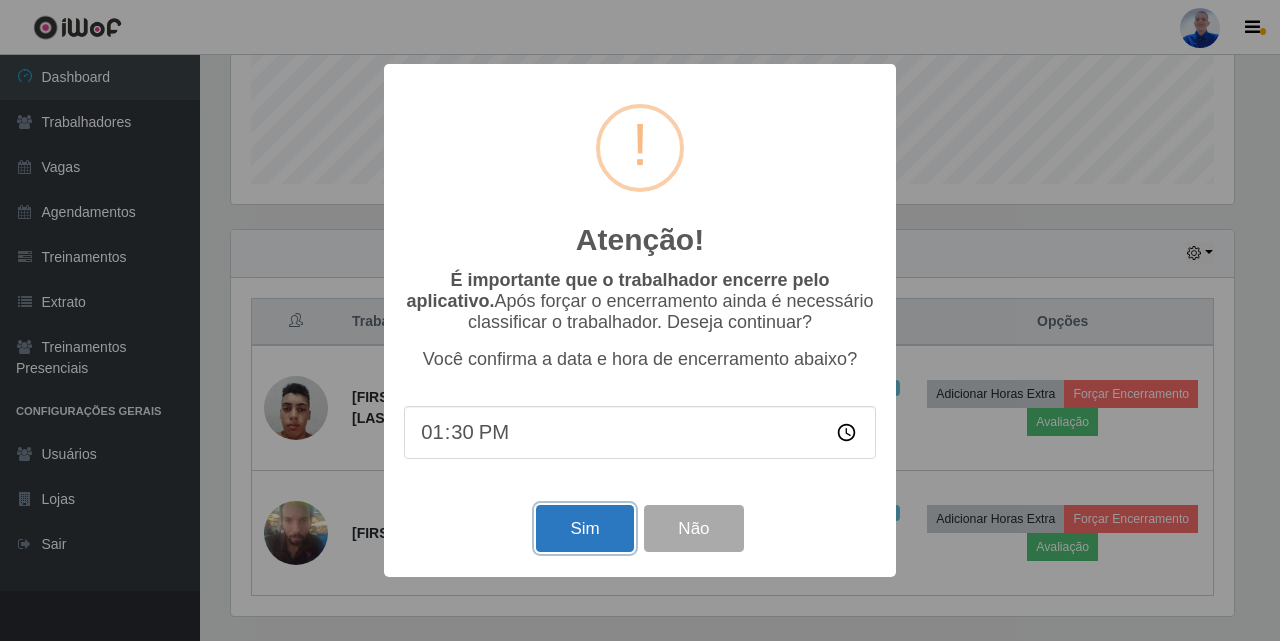 click on "Sim" at bounding box center (584, 528) 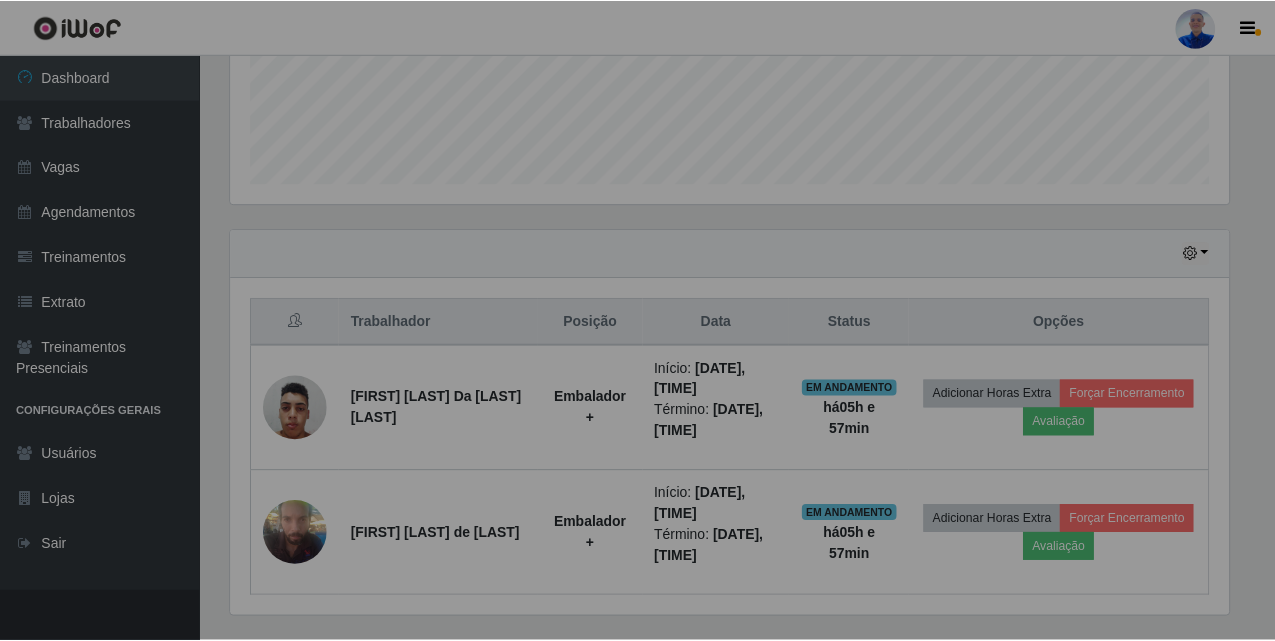 scroll, scrollTop: 999585, scrollLeft: 998987, axis: both 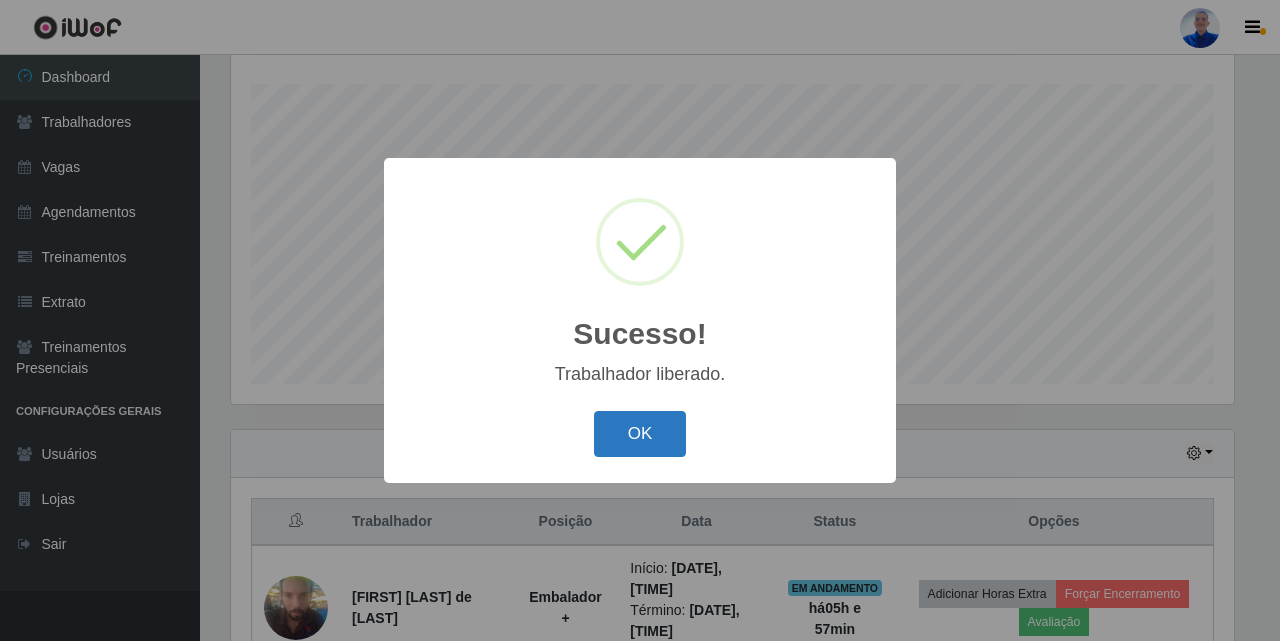 click on "OK" at bounding box center [640, 434] 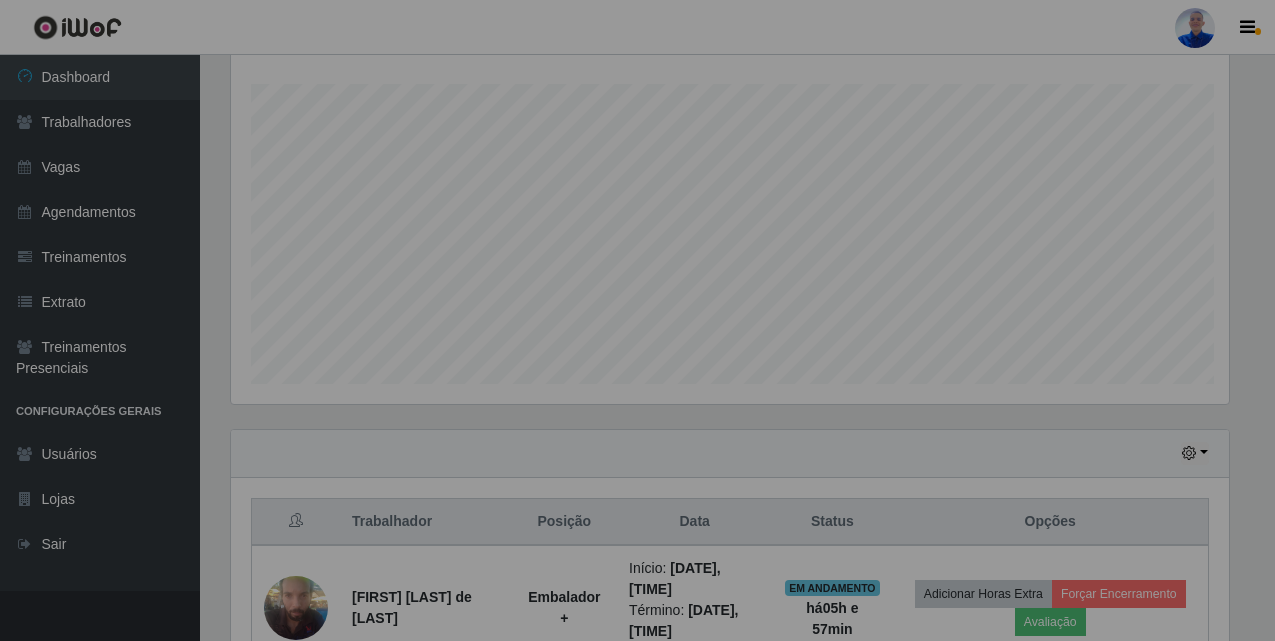 scroll, scrollTop: 999585, scrollLeft: 998987, axis: both 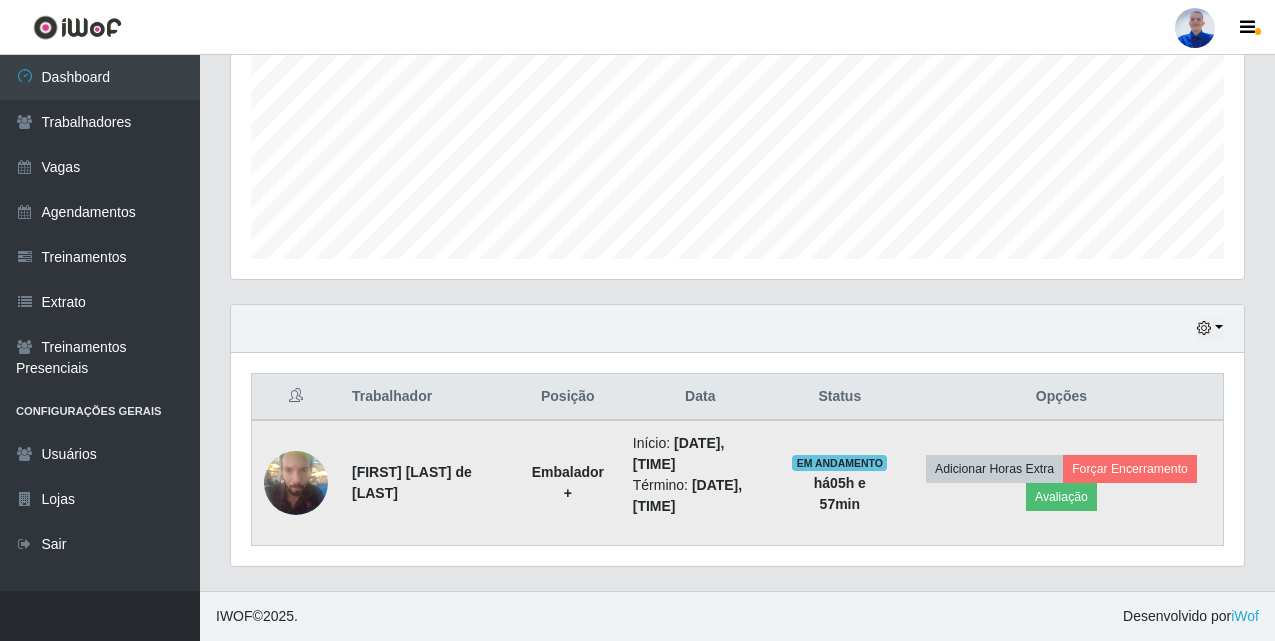 click at bounding box center (296, 482) 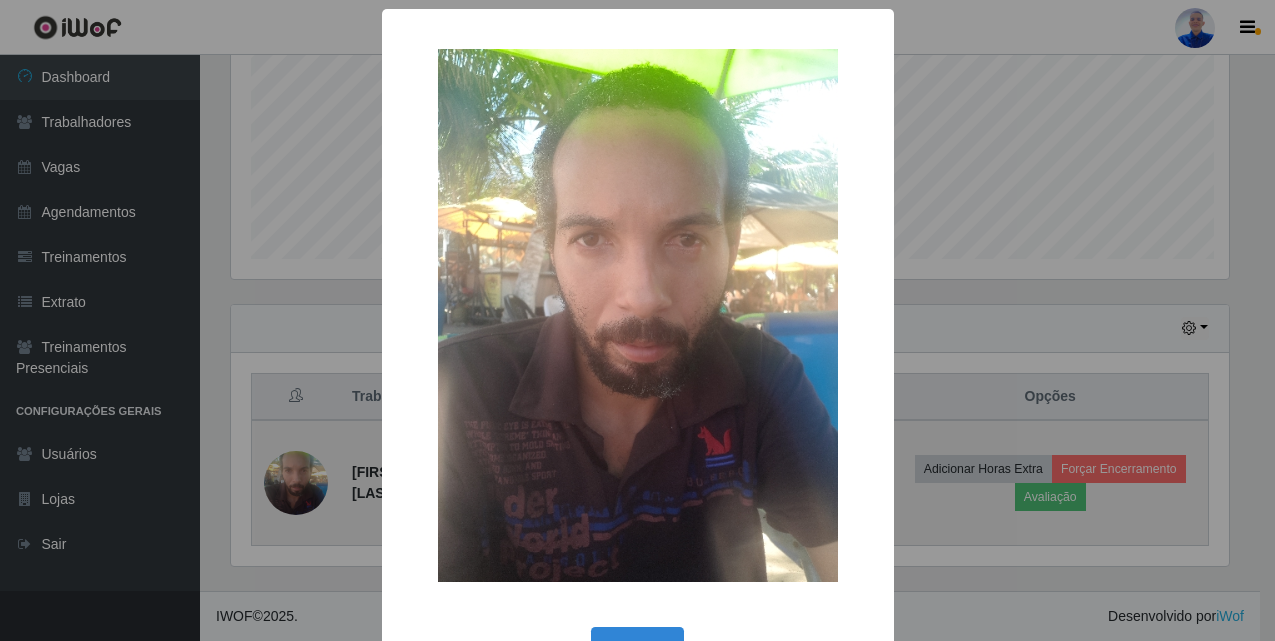 scroll 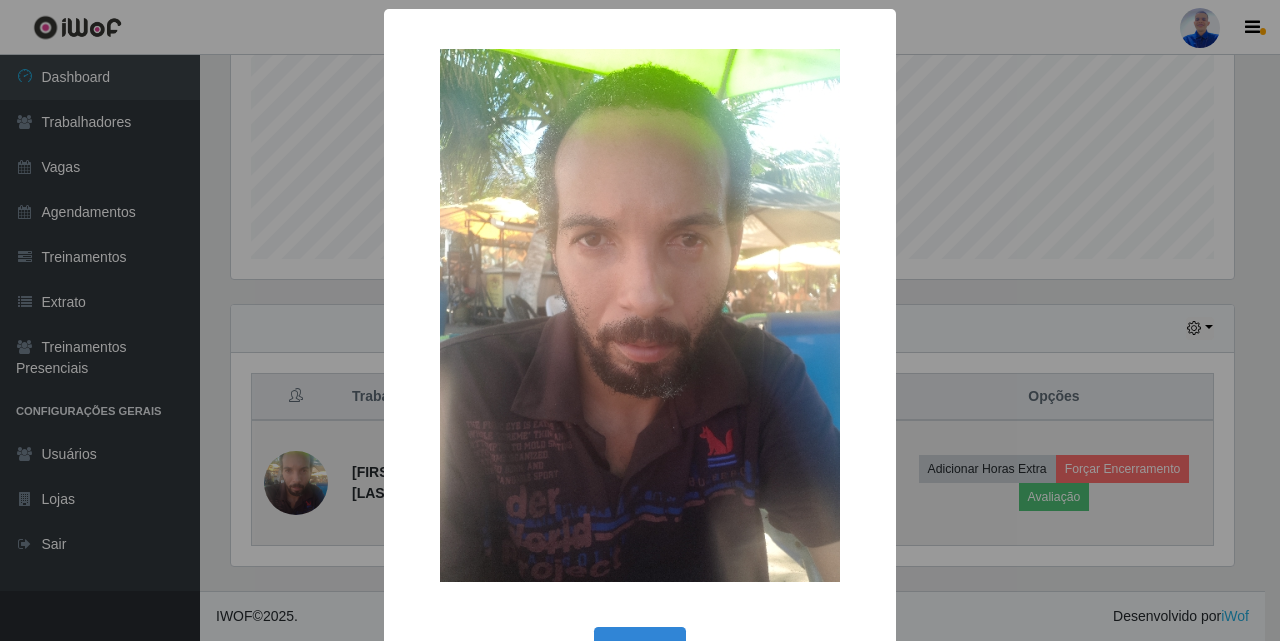 click on "× OK Cancel" at bounding box center (640, 320) 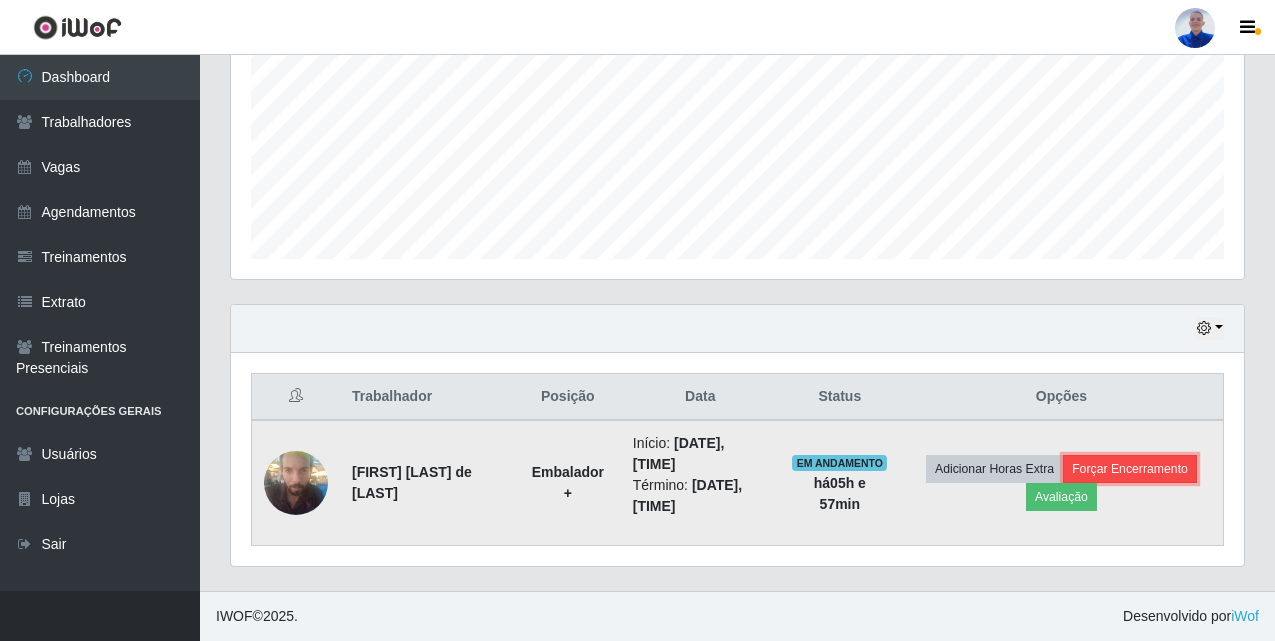 click on "Forçar Encerramento" at bounding box center (1130, 469) 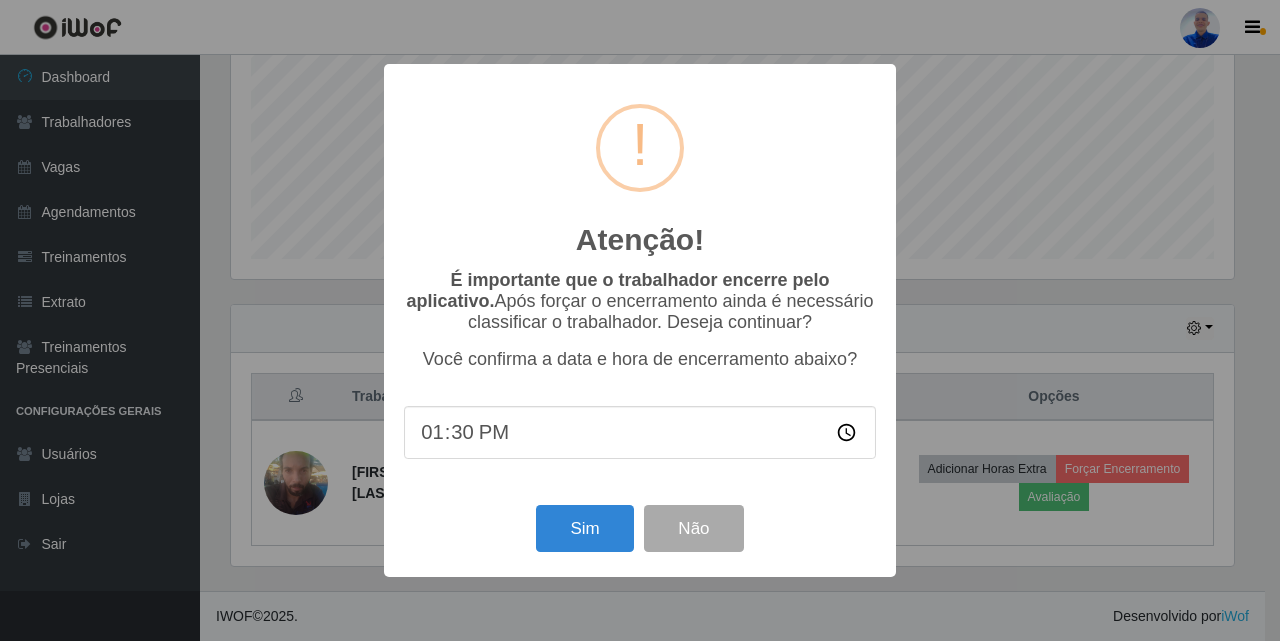 click on "[DATE], [TIME]" at bounding box center (640, 320) 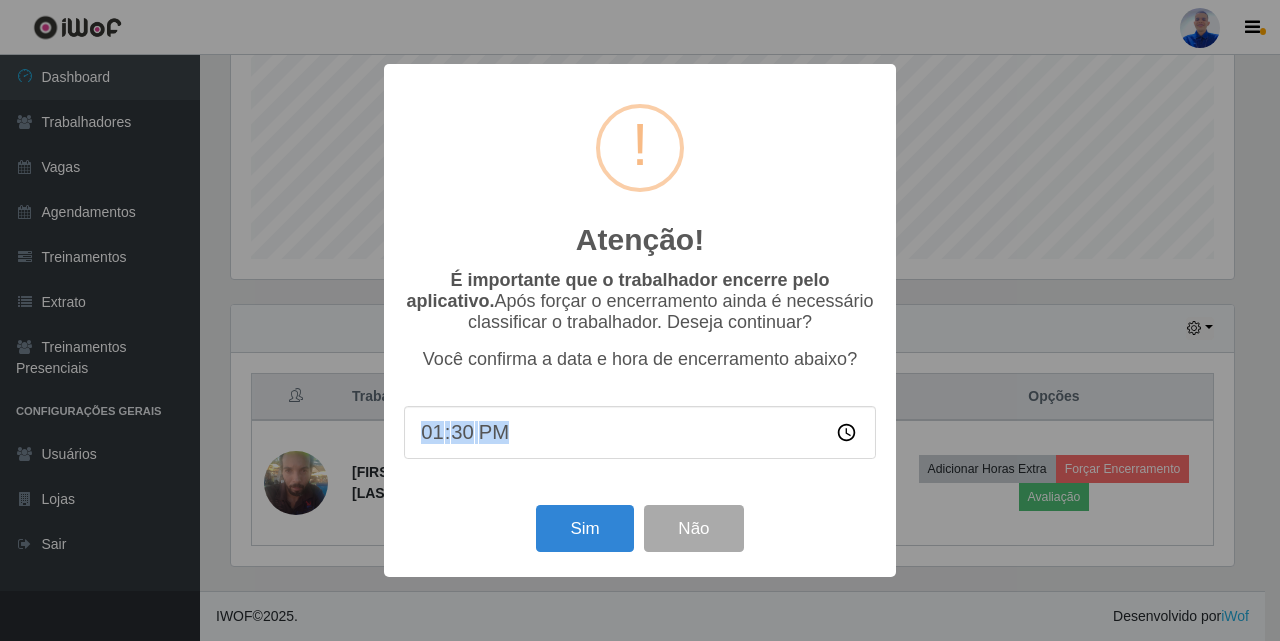 click on "[DATE], [TIME]" at bounding box center (640, 320) 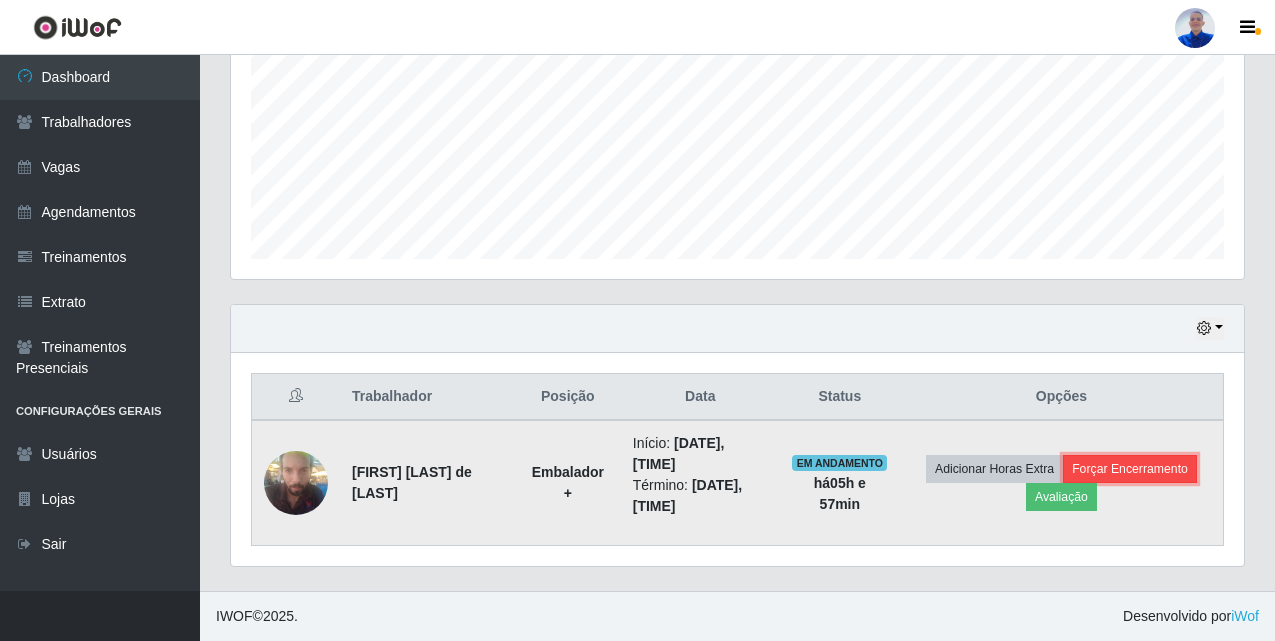 click on "Forçar Encerramento" at bounding box center [1130, 469] 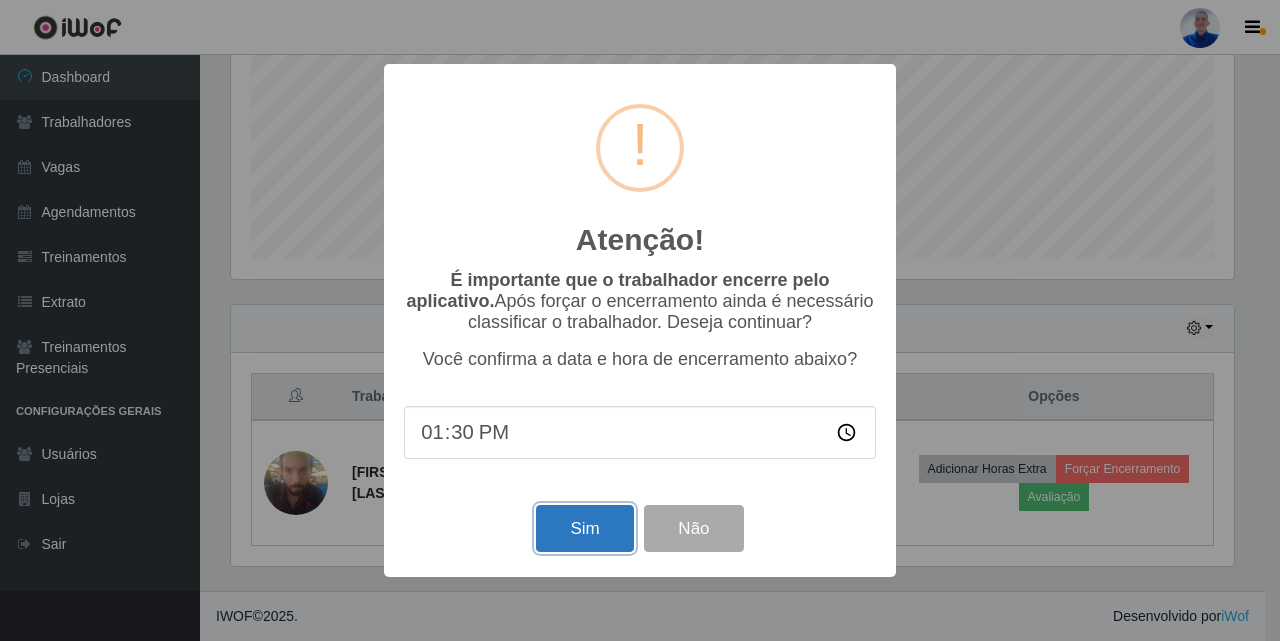 click on "Sim" at bounding box center (584, 528) 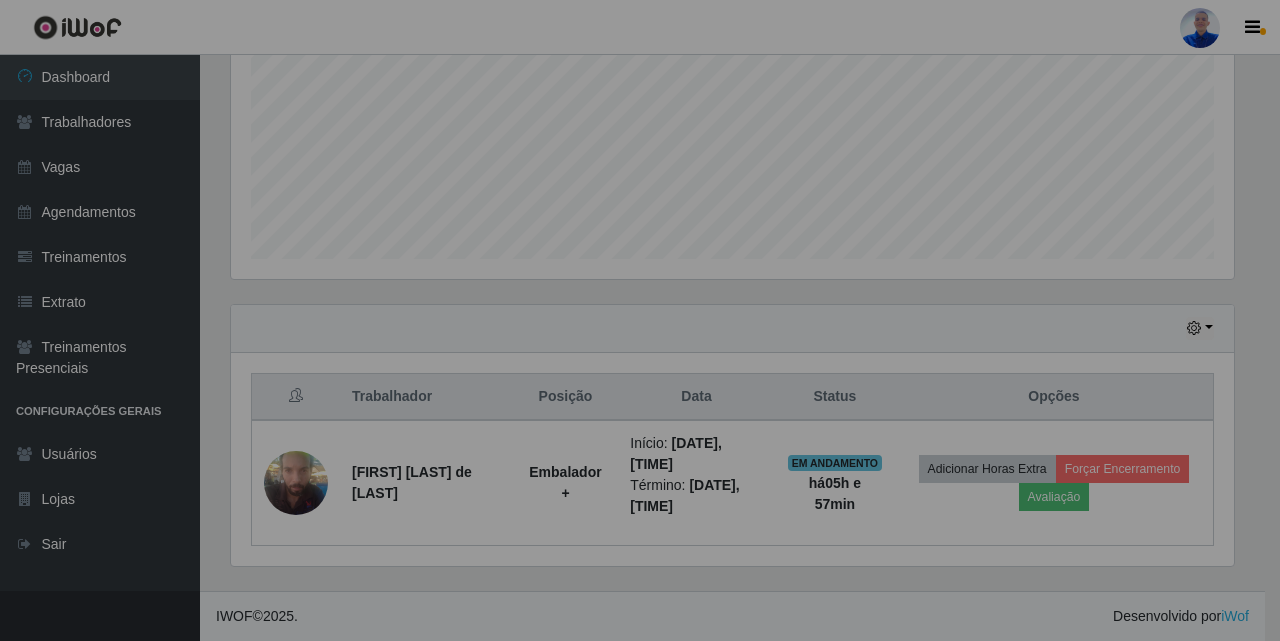 click on "[DATE], [TIME]" at bounding box center [640, 320] 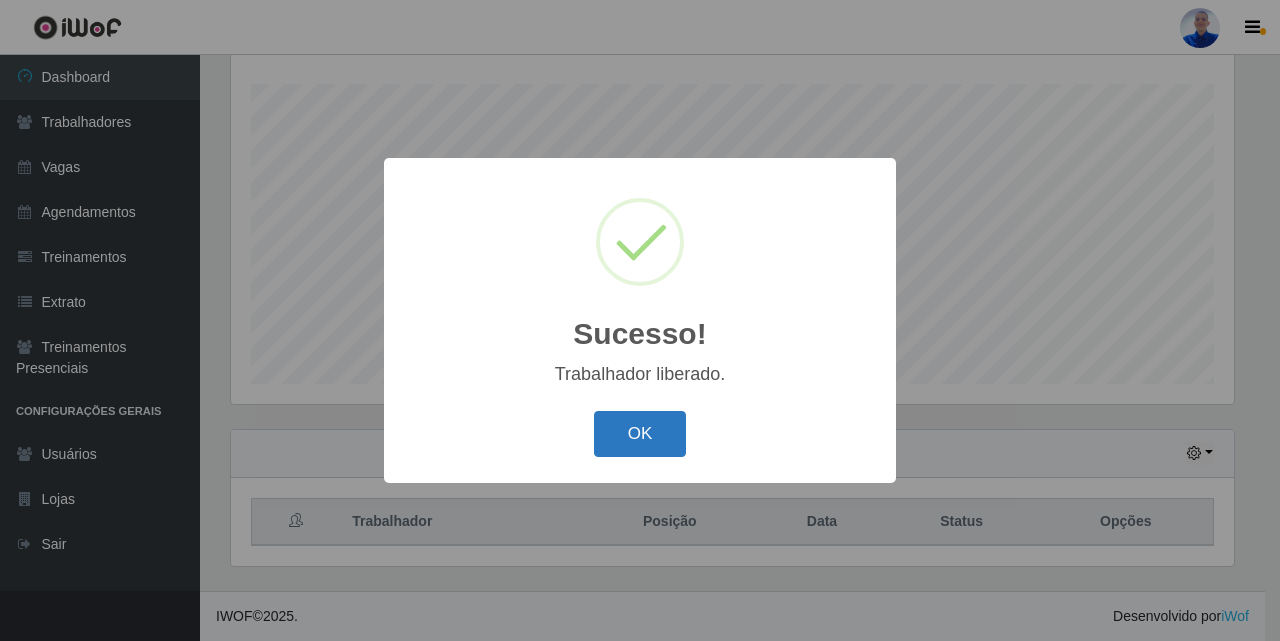 click on "OK" at bounding box center [640, 434] 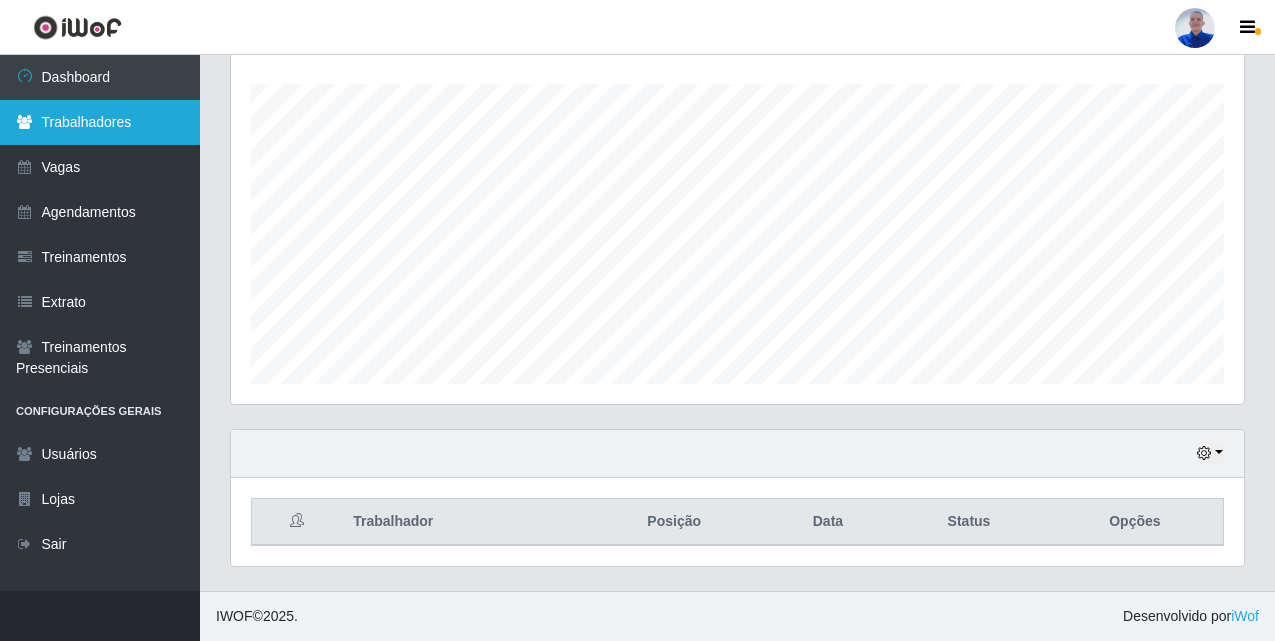 click on "Trabalhadores" at bounding box center [100, 122] 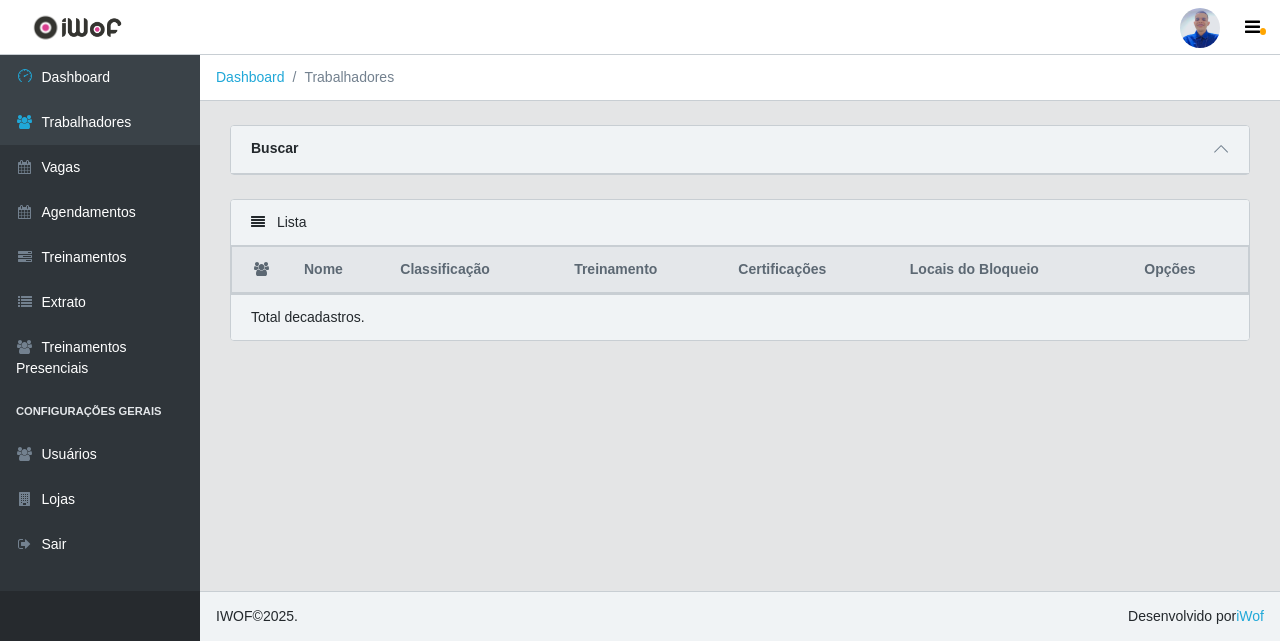 click on "Buscar" at bounding box center [740, 150] 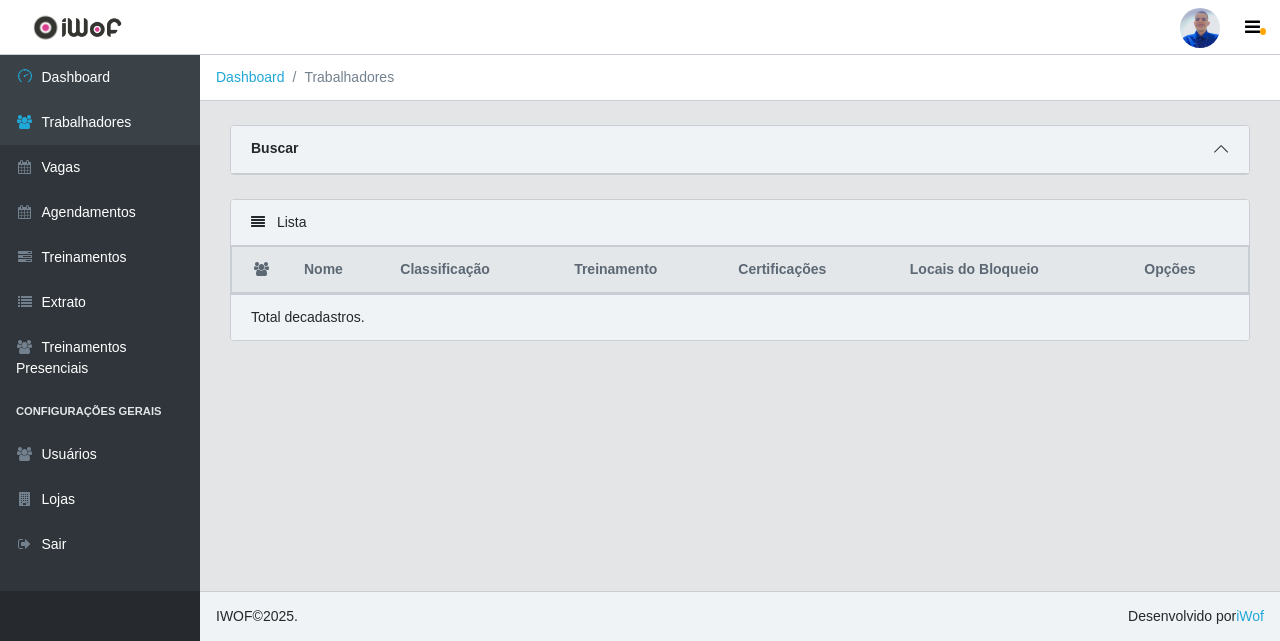 click at bounding box center [1221, 149] 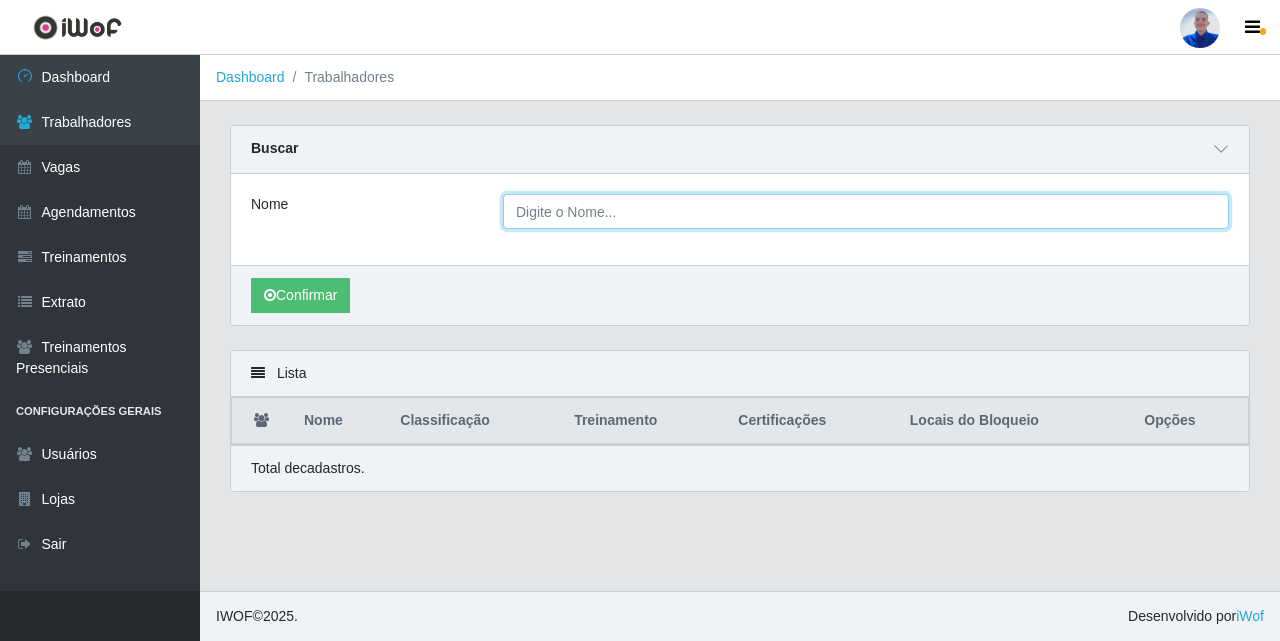 click on "Nome" at bounding box center [866, 211] 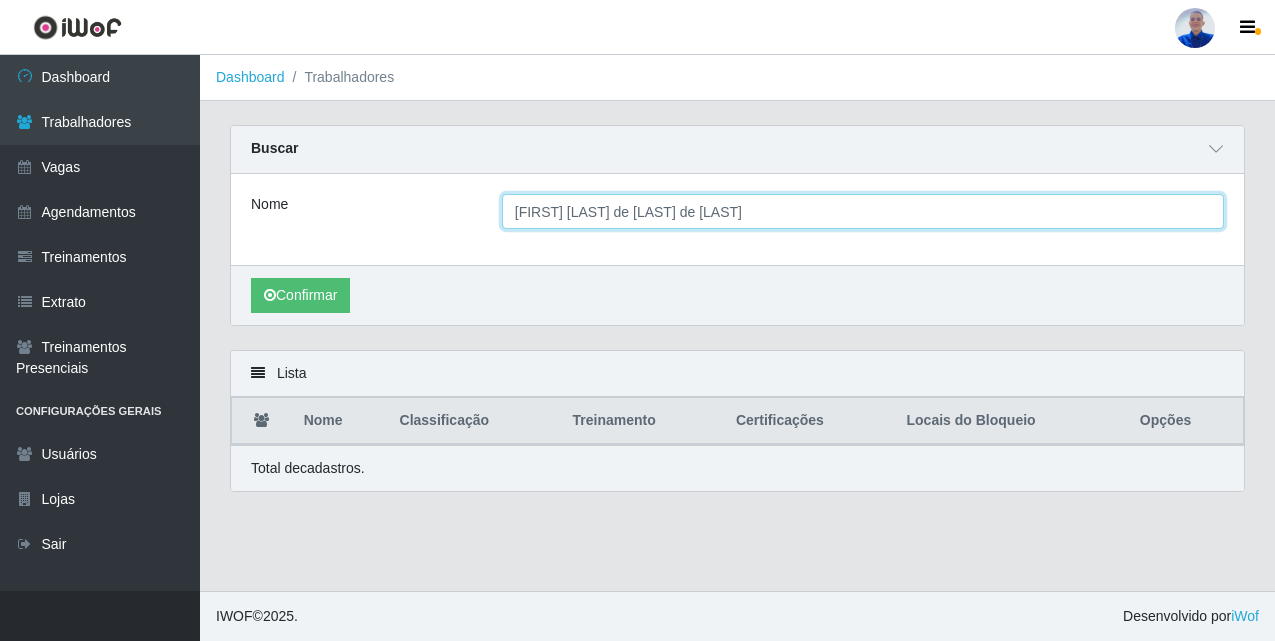 type on "[FIRST] [LAST] de [LAST] de [LAST]" 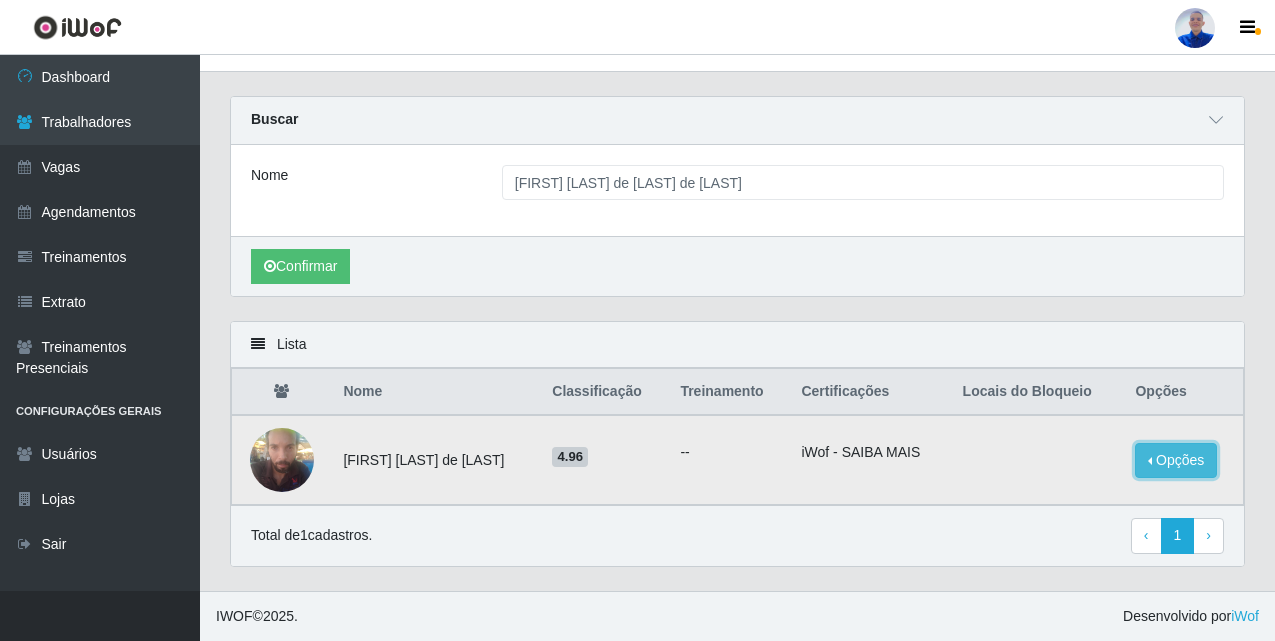 click on "Opções" at bounding box center (1176, 460) 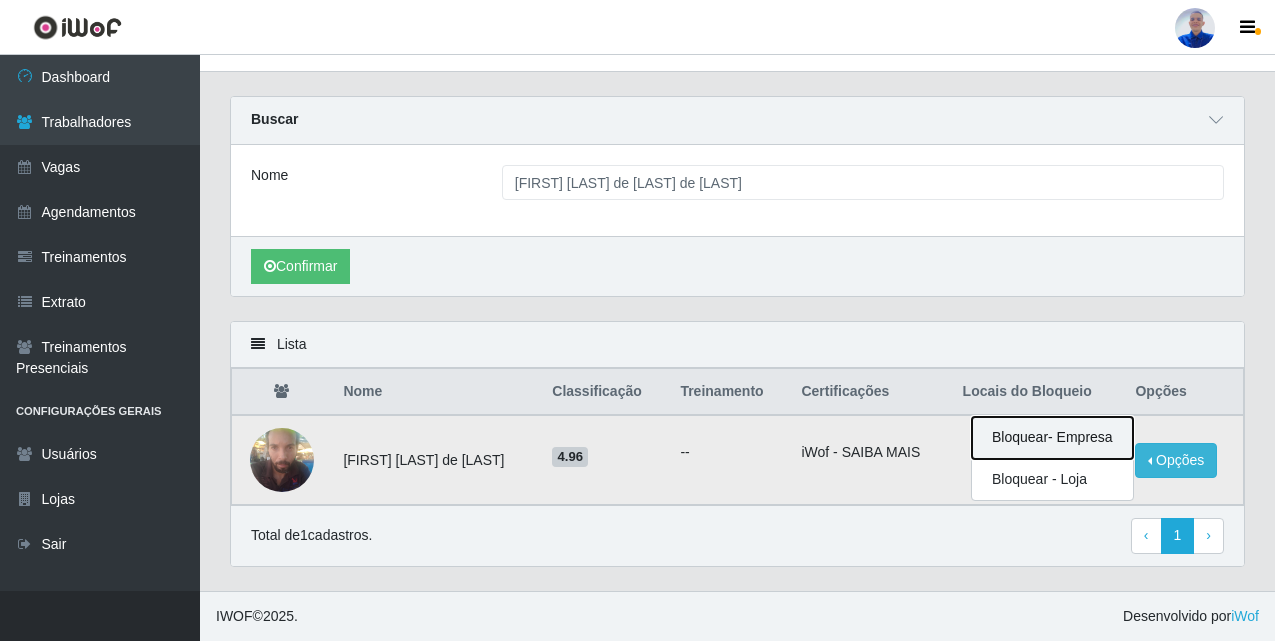 click on "Bloquear  - Empresa" at bounding box center [1052, 438] 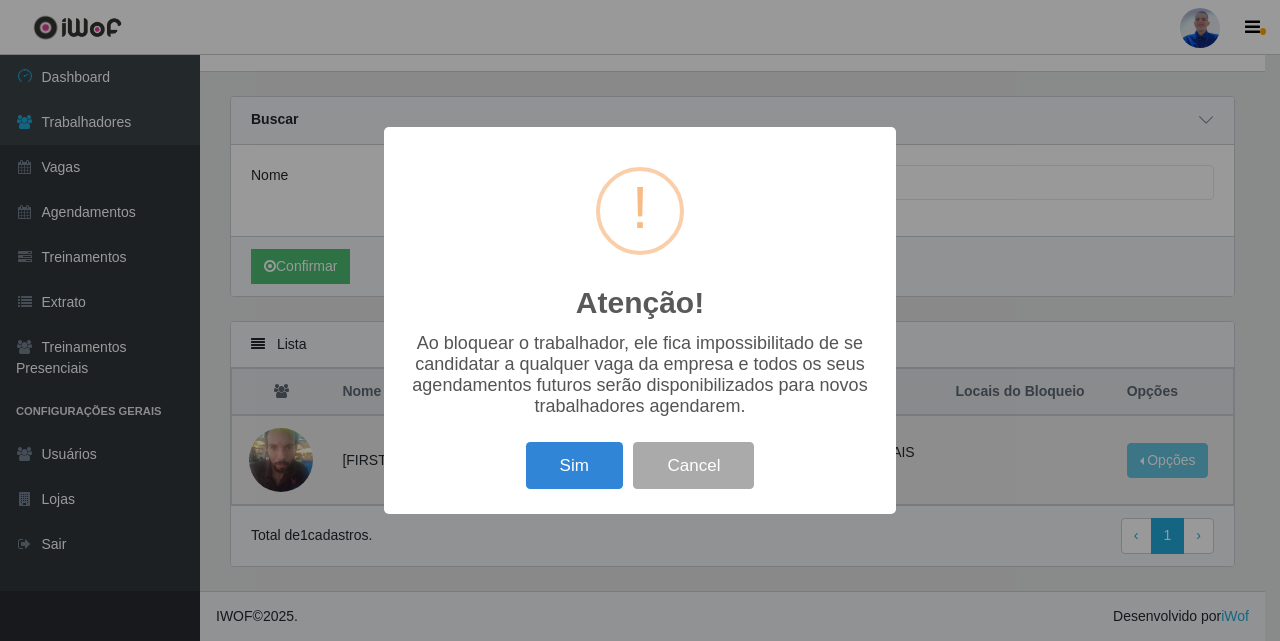 click on "Atenção! × Ao bloquear o trabalhador, ele fica impossibilitado de se candidatar a qualquer vaga da empresa e todos os seus agendamentos futuros serão disponibilizados para novos trabalhadores agendarem. Sim Cancel" at bounding box center [640, 320] 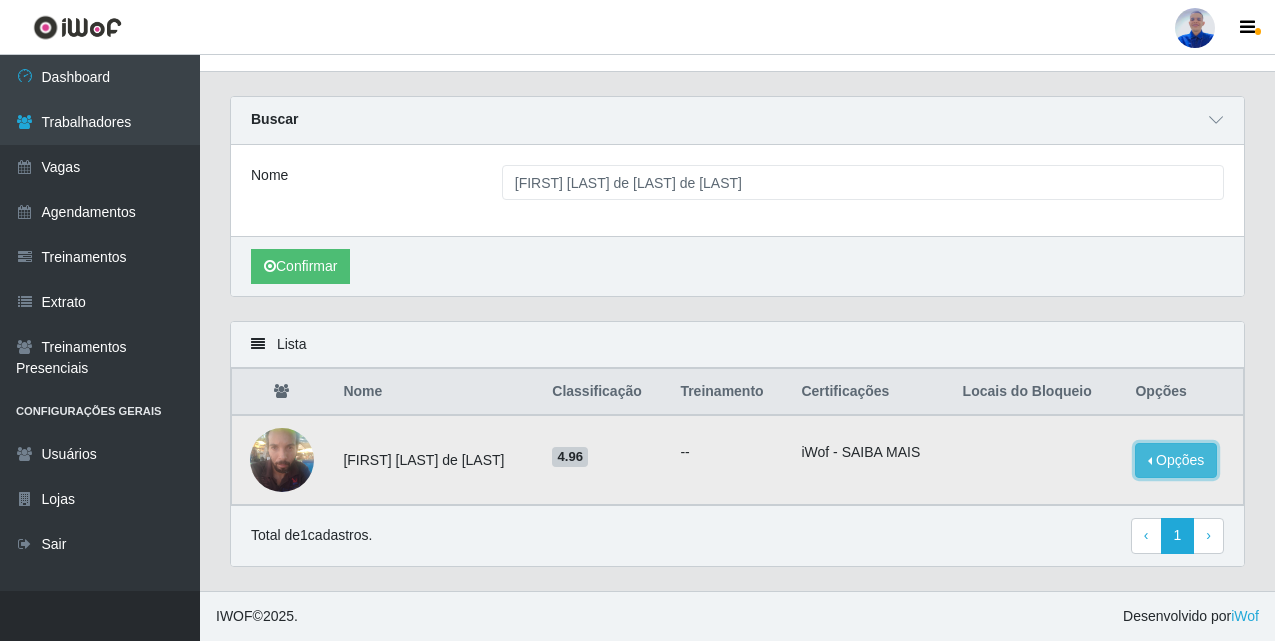 click on "Opções" at bounding box center [1176, 460] 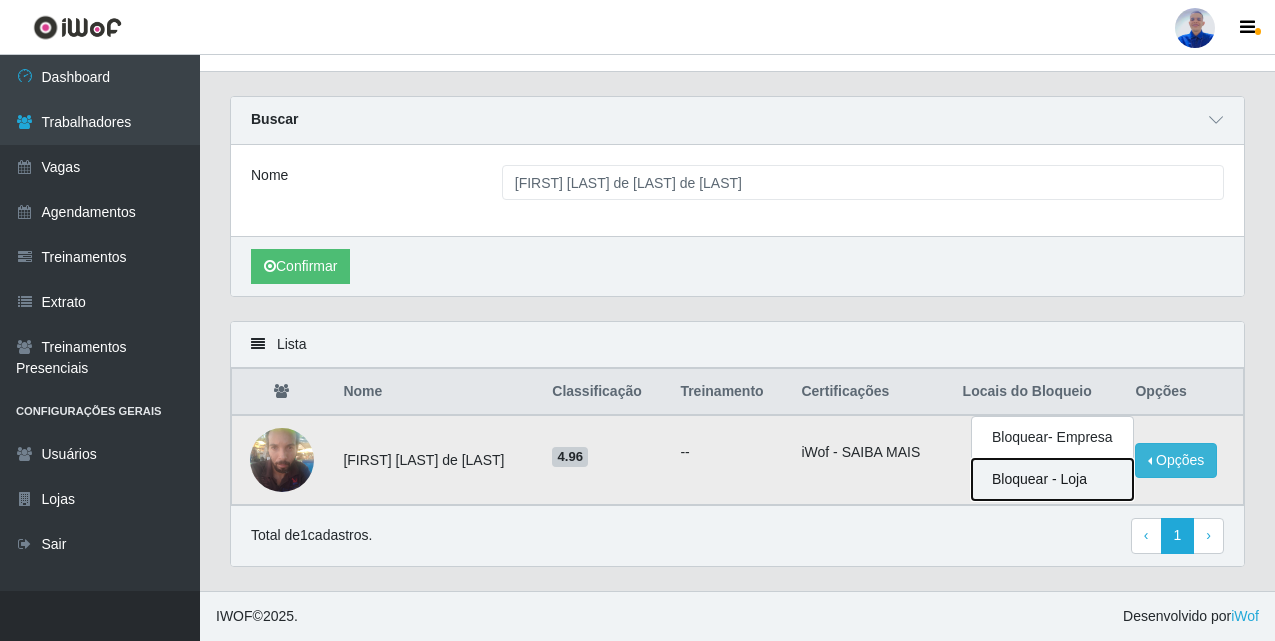 click on "[ACTION] [ACTION]" at bounding box center [1052, 479] 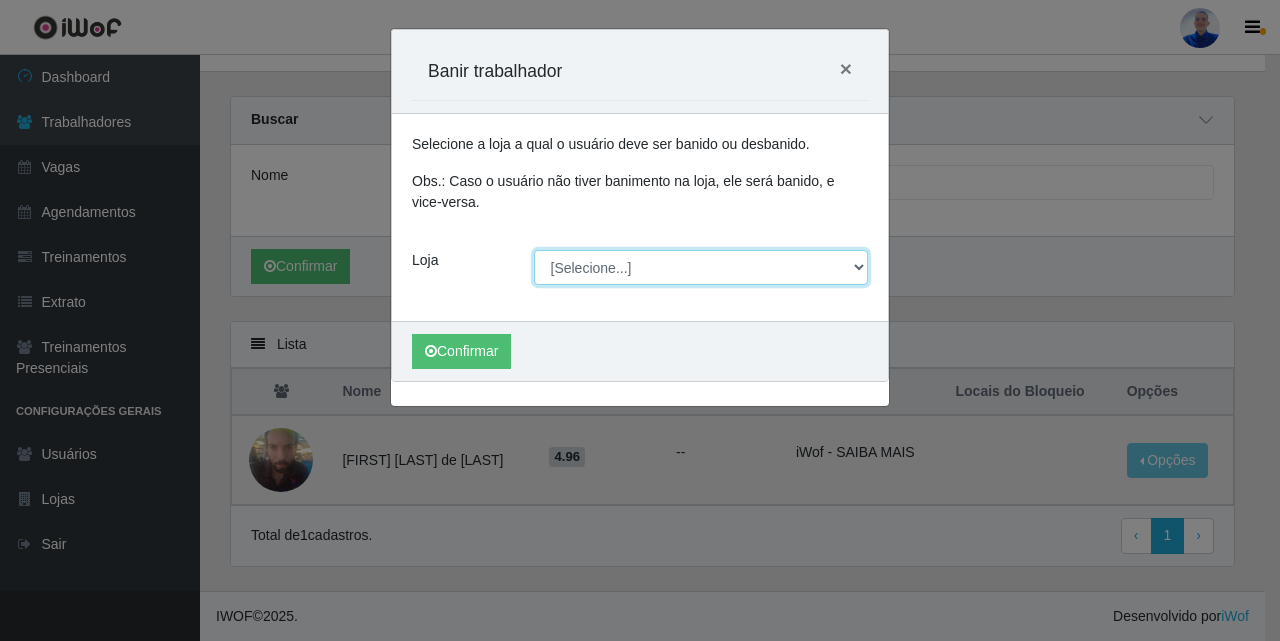 click on "[Selecione...] Supermercado [LAST] - Unidade [LAST]" at bounding box center [701, 267] 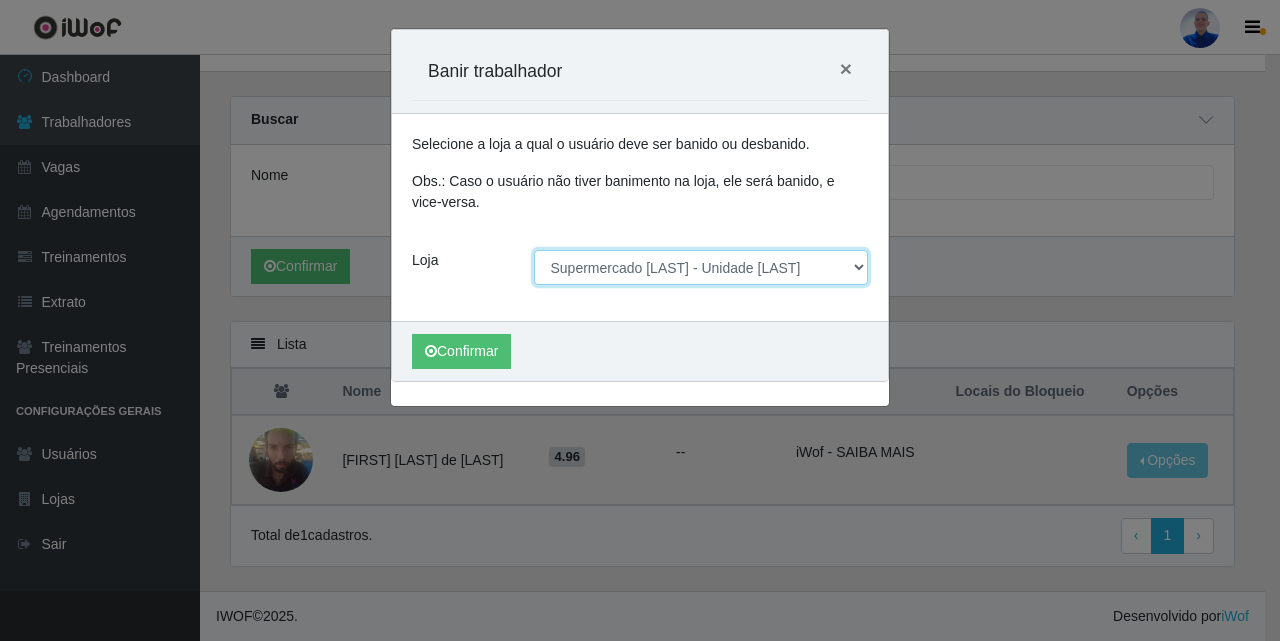 click on "[Selecione...] Supermercado [LAST] - Unidade [LAST]" at bounding box center (701, 267) 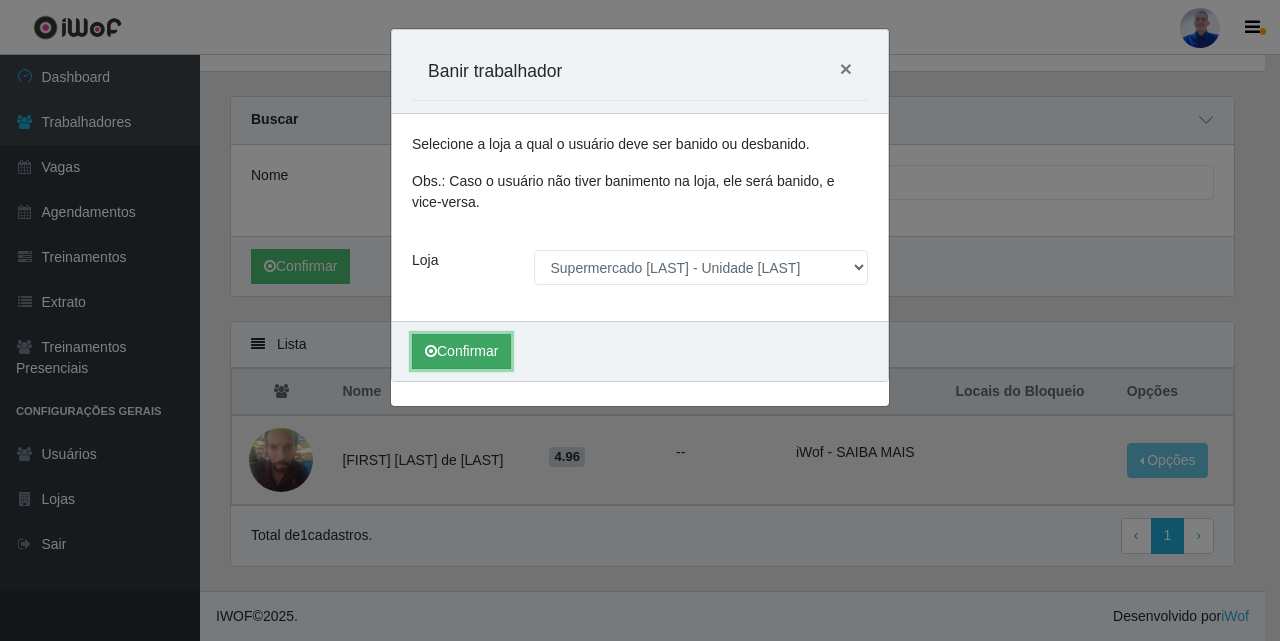 click on "Confirmar" at bounding box center (461, 351) 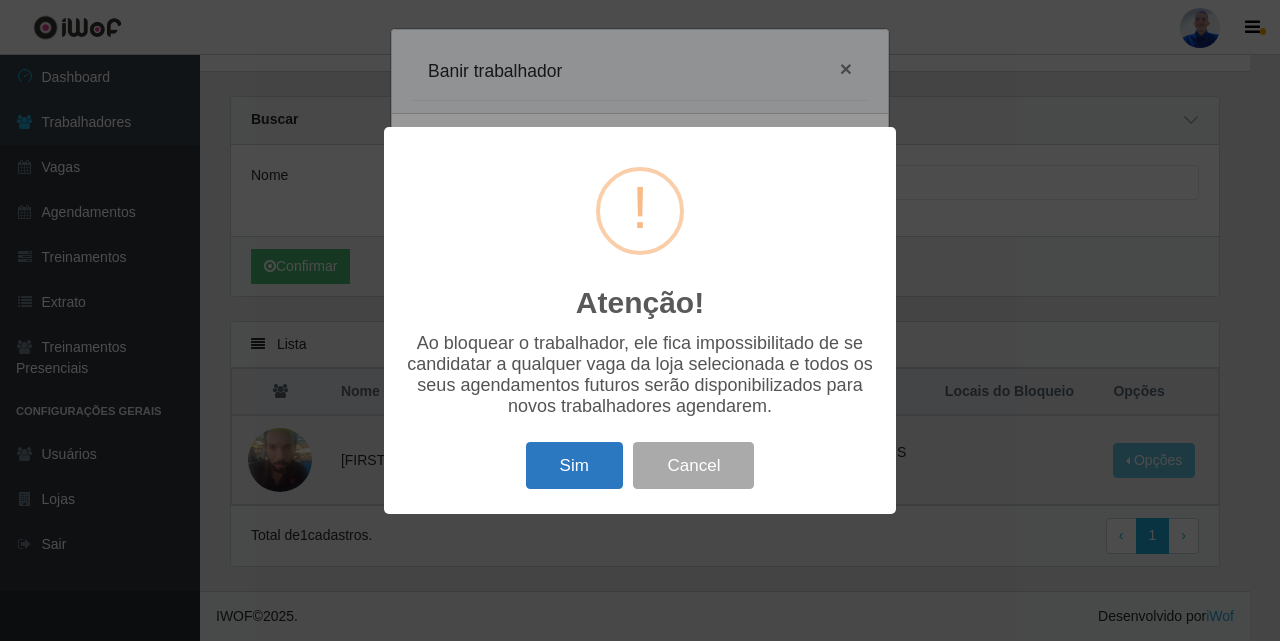 click on "Sim" at bounding box center [574, 465] 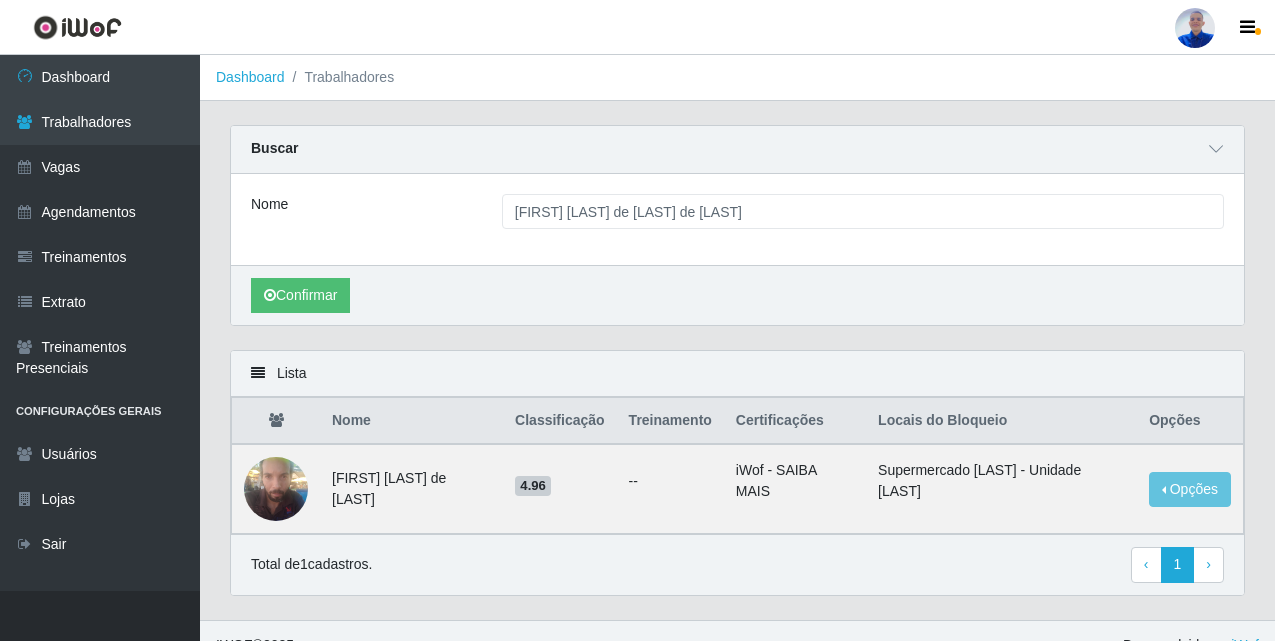 click at bounding box center [1195, 28] 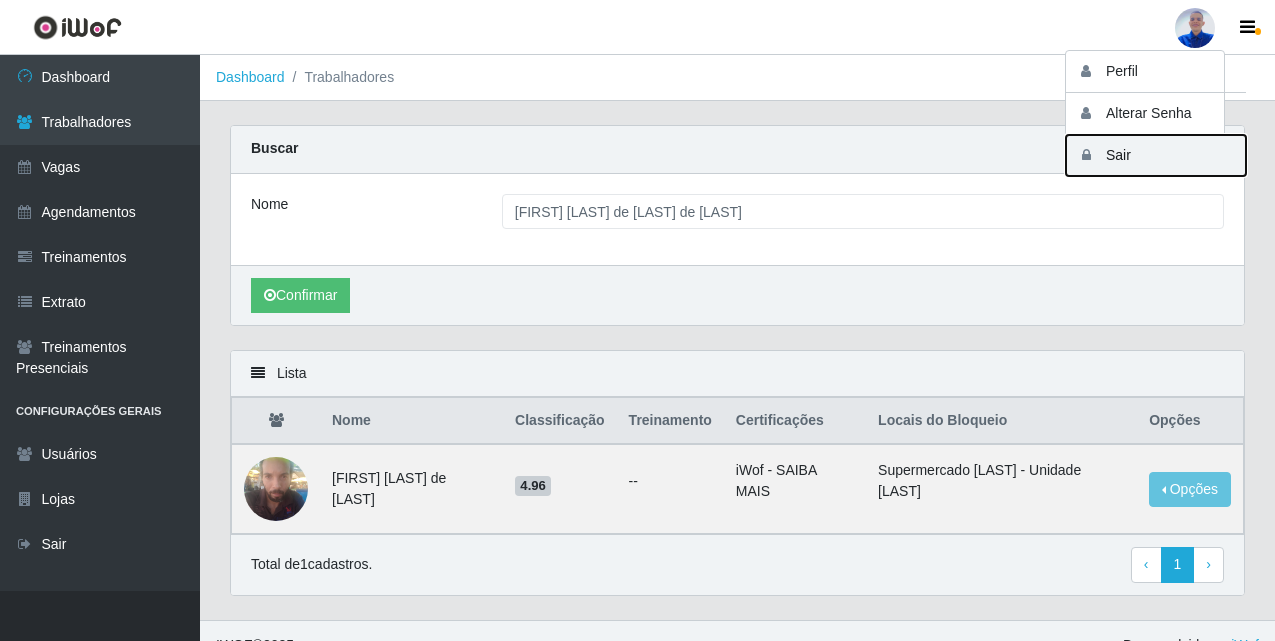 click on "Sair" at bounding box center (1156, 155) 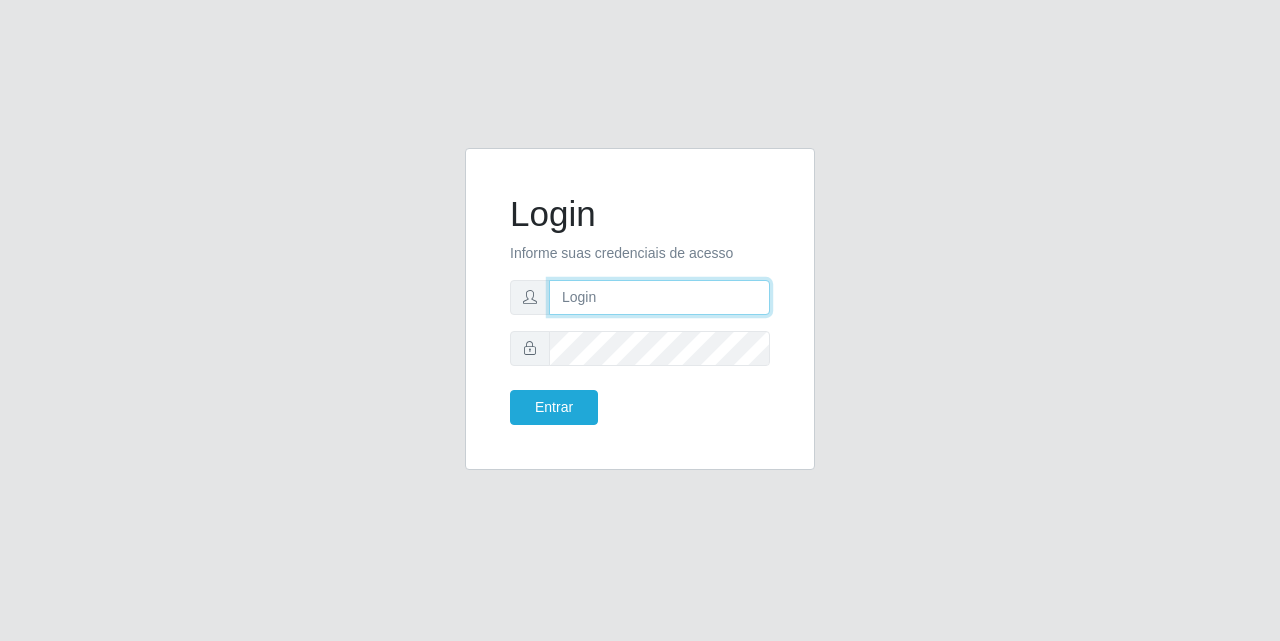 click at bounding box center (659, 297) 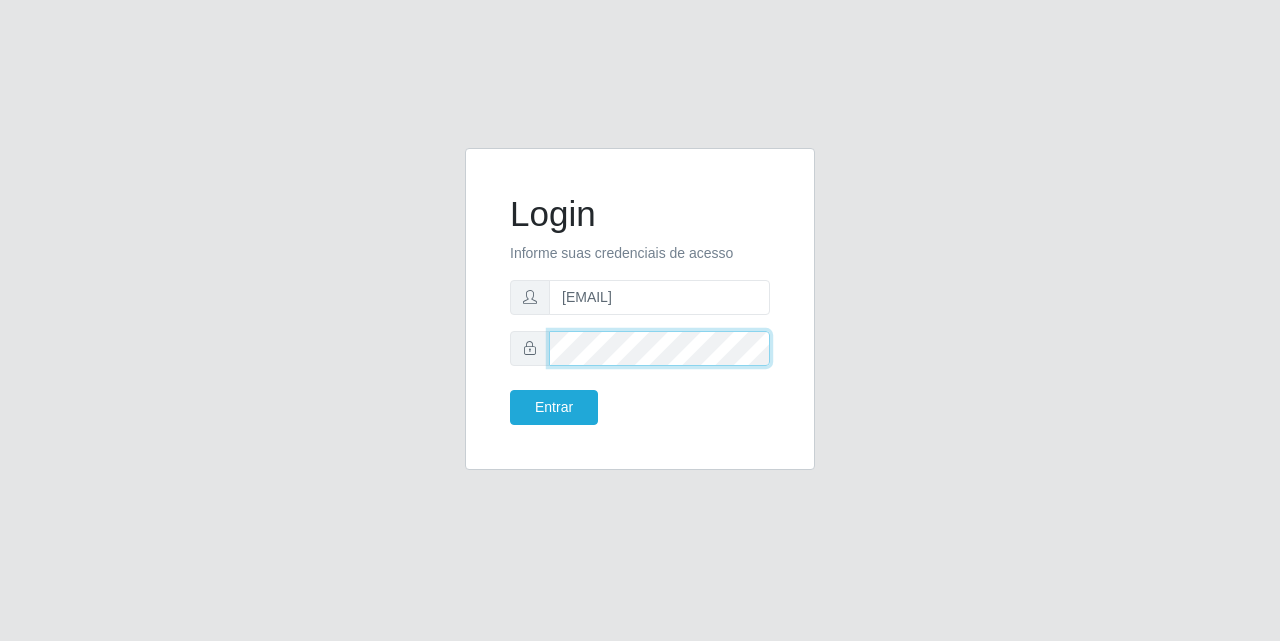 click on "Entrar" at bounding box center (554, 407) 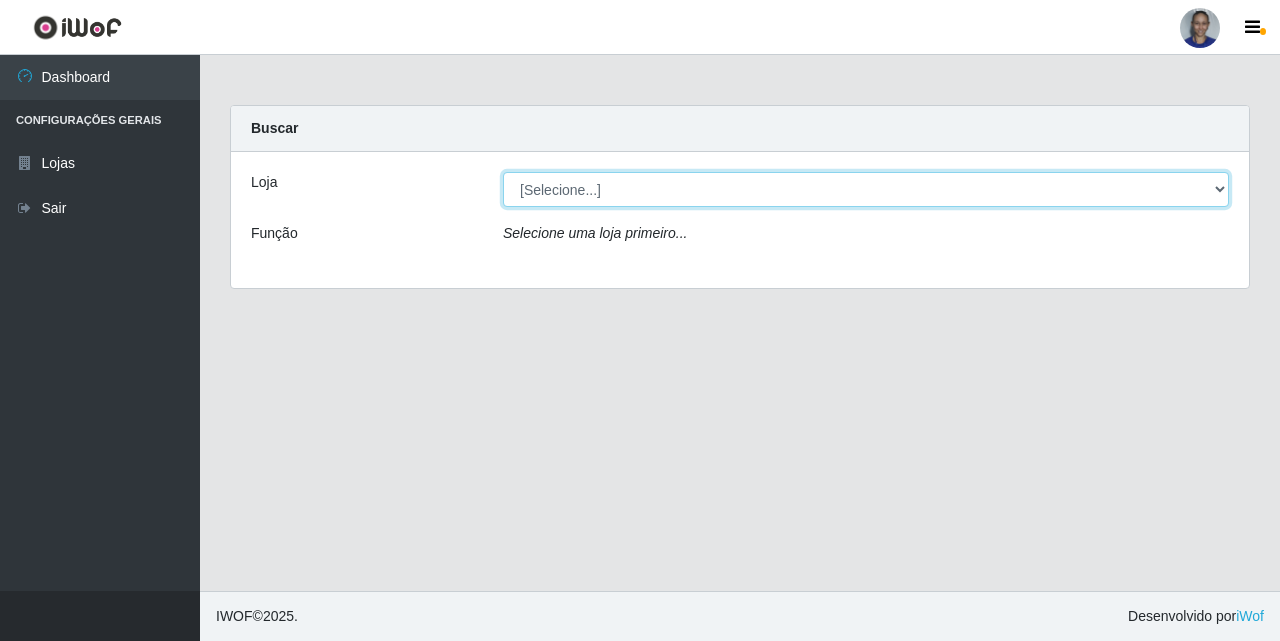 click on "[Selecione...] Supermercado [LAST] - Unidade [LAST]" at bounding box center [866, 189] 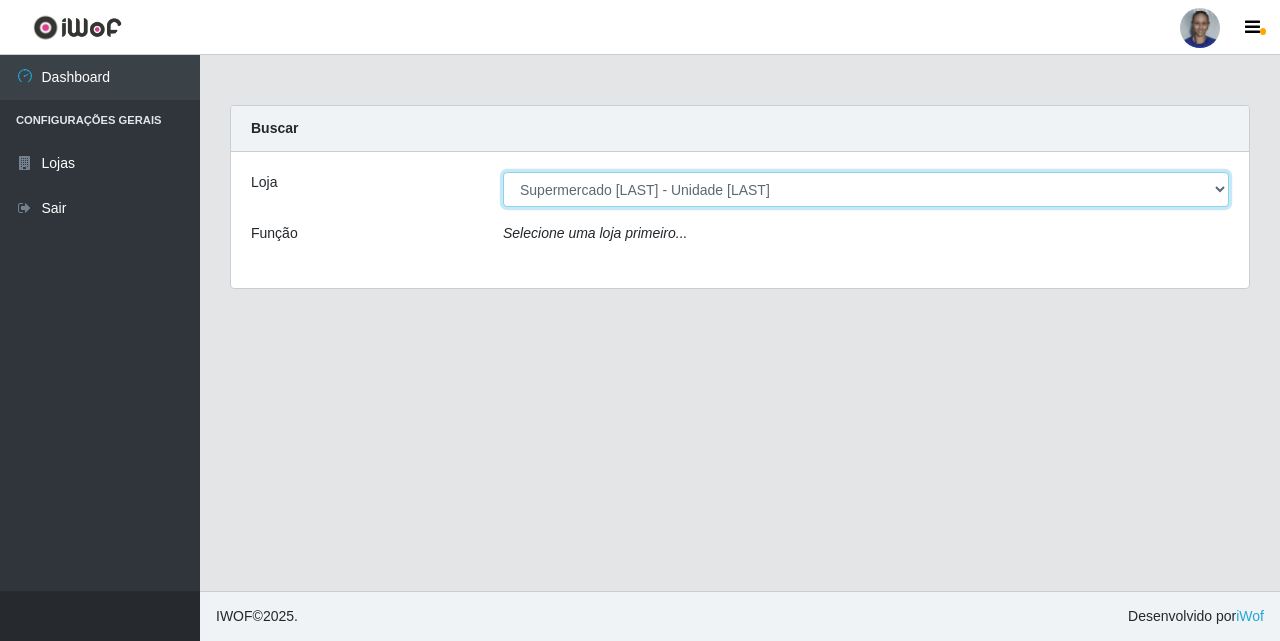 click on "[Selecione...] Supermercado [LAST] - Unidade [LAST]" at bounding box center [866, 189] 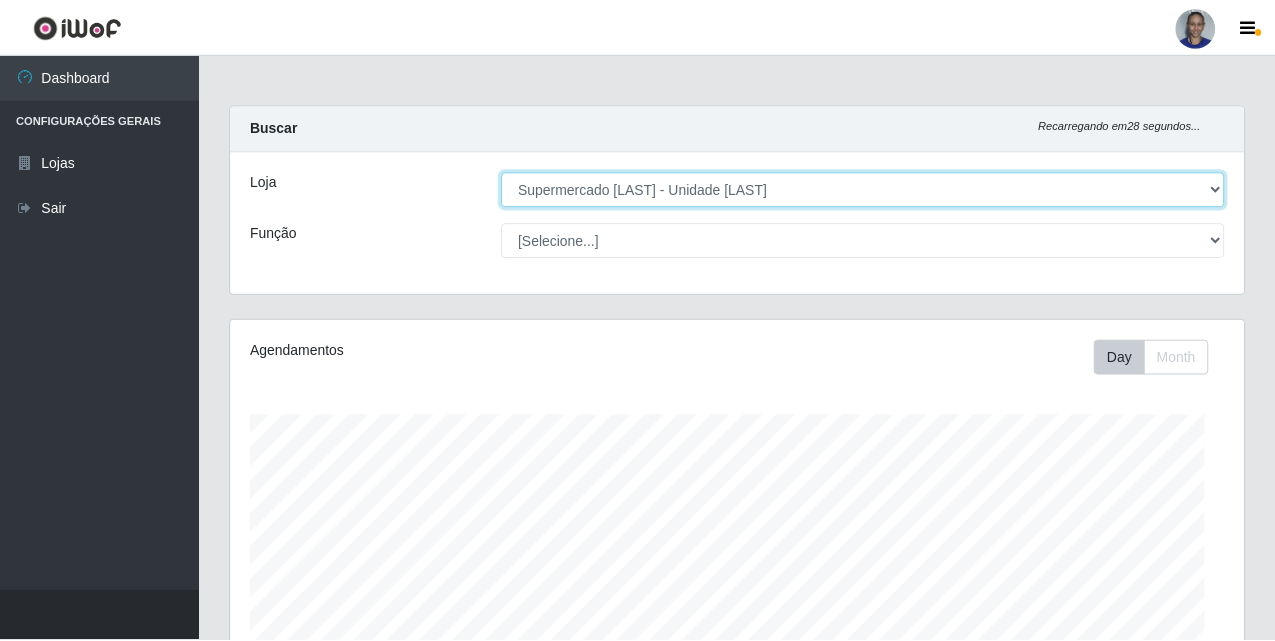 scroll, scrollTop: 331, scrollLeft: 0, axis: vertical 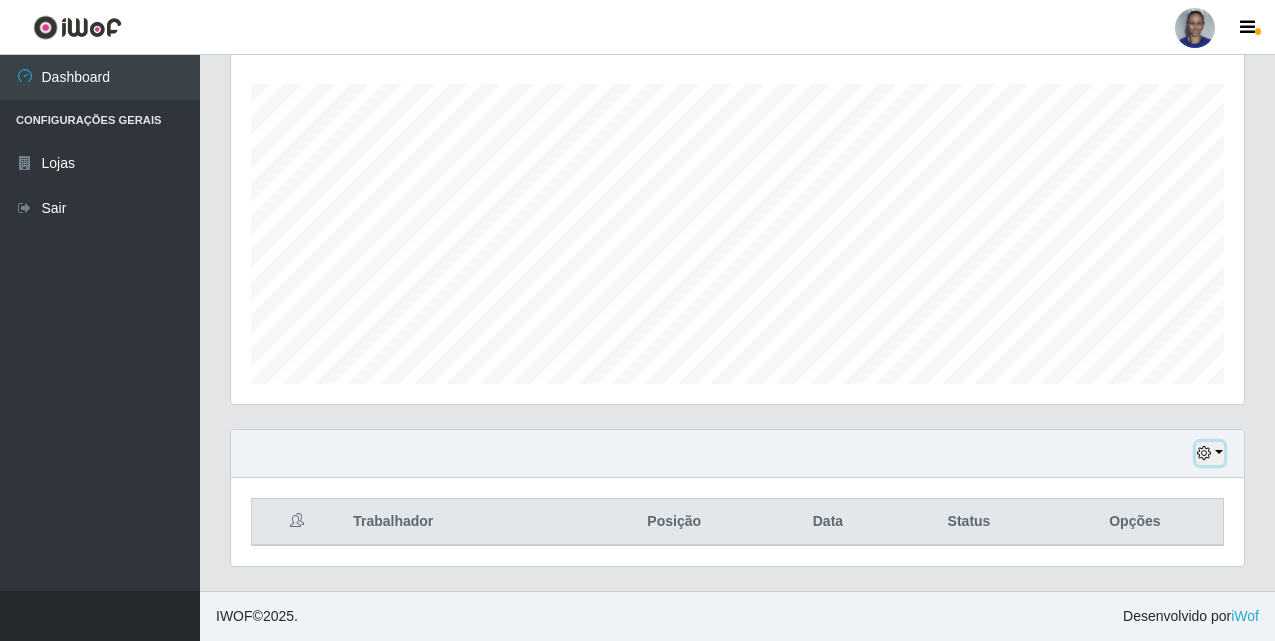 click at bounding box center [1210, 453] 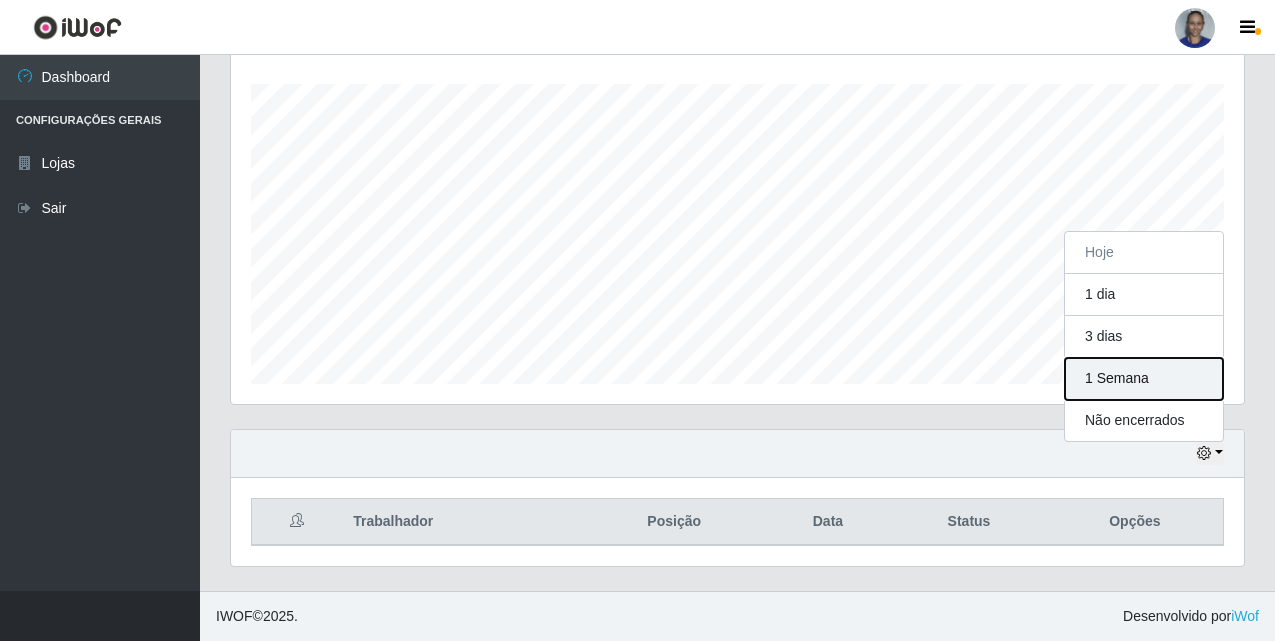 click on "1 Semana" at bounding box center [1144, 379] 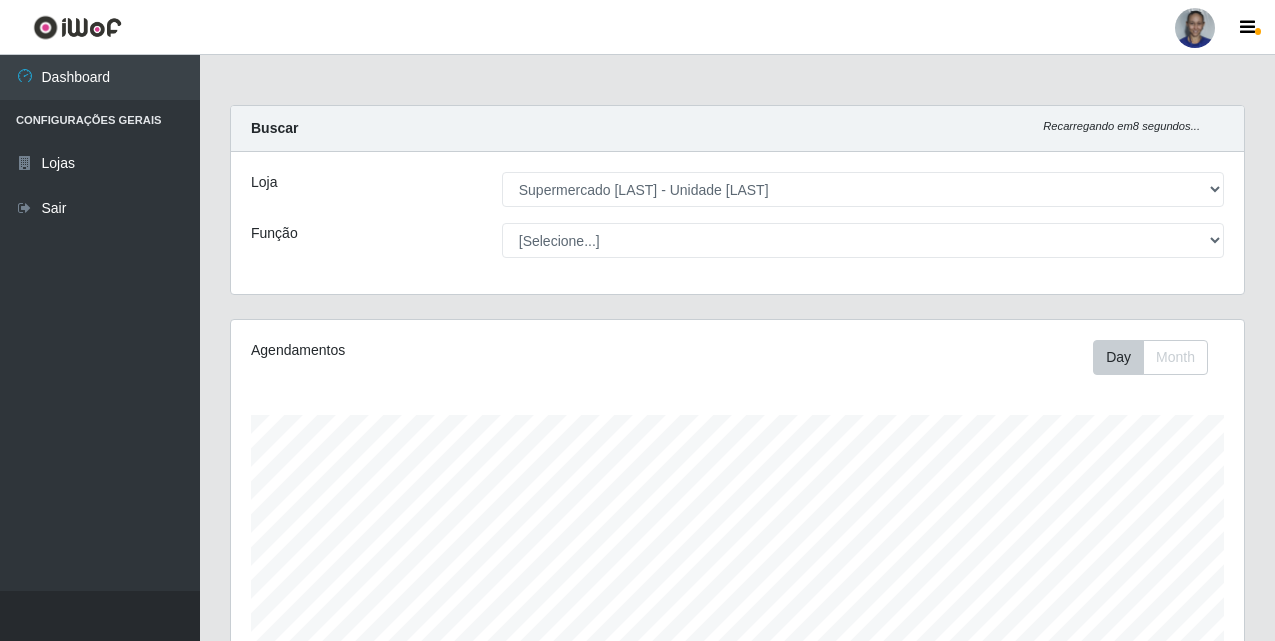 scroll, scrollTop: 331, scrollLeft: 0, axis: vertical 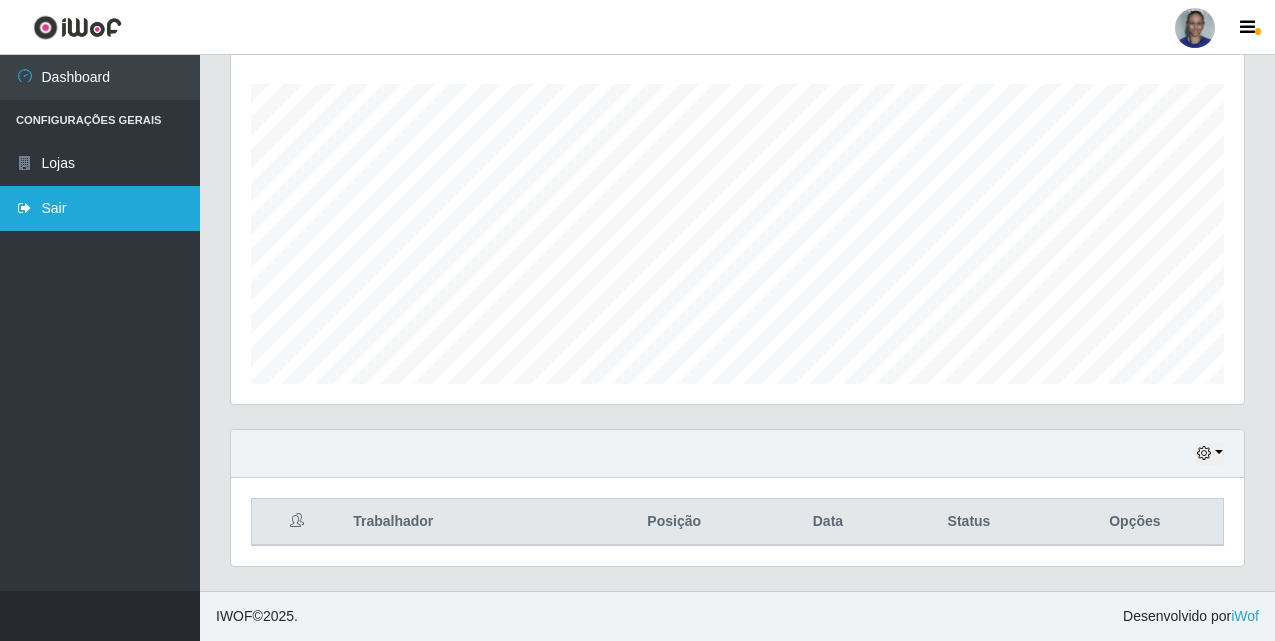 click on "Sair" at bounding box center (100, 208) 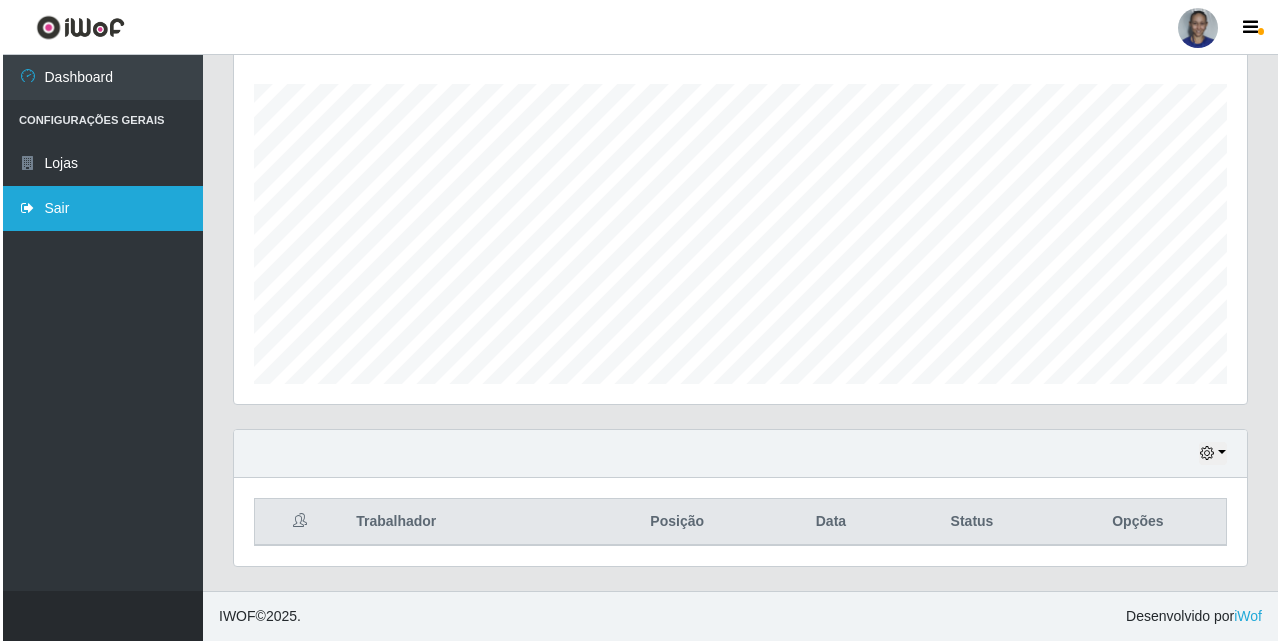 scroll, scrollTop: 0, scrollLeft: 0, axis: both 